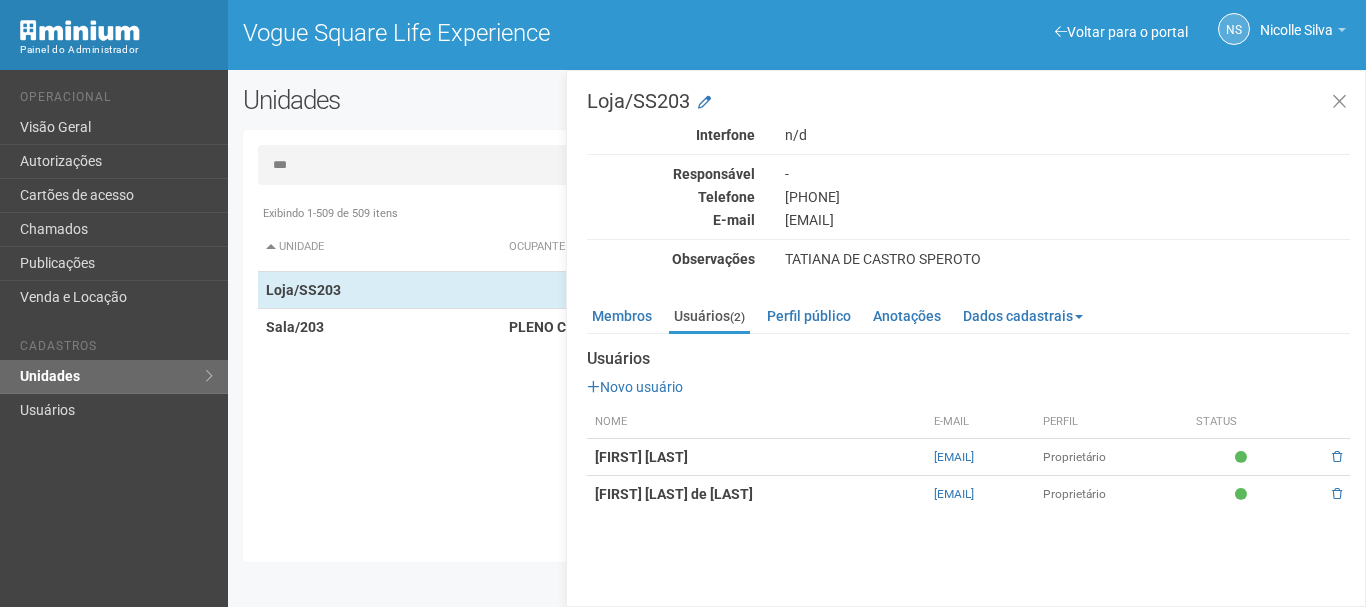 scroll, scrollTop: 0, scrollLeft: 0, axis: both 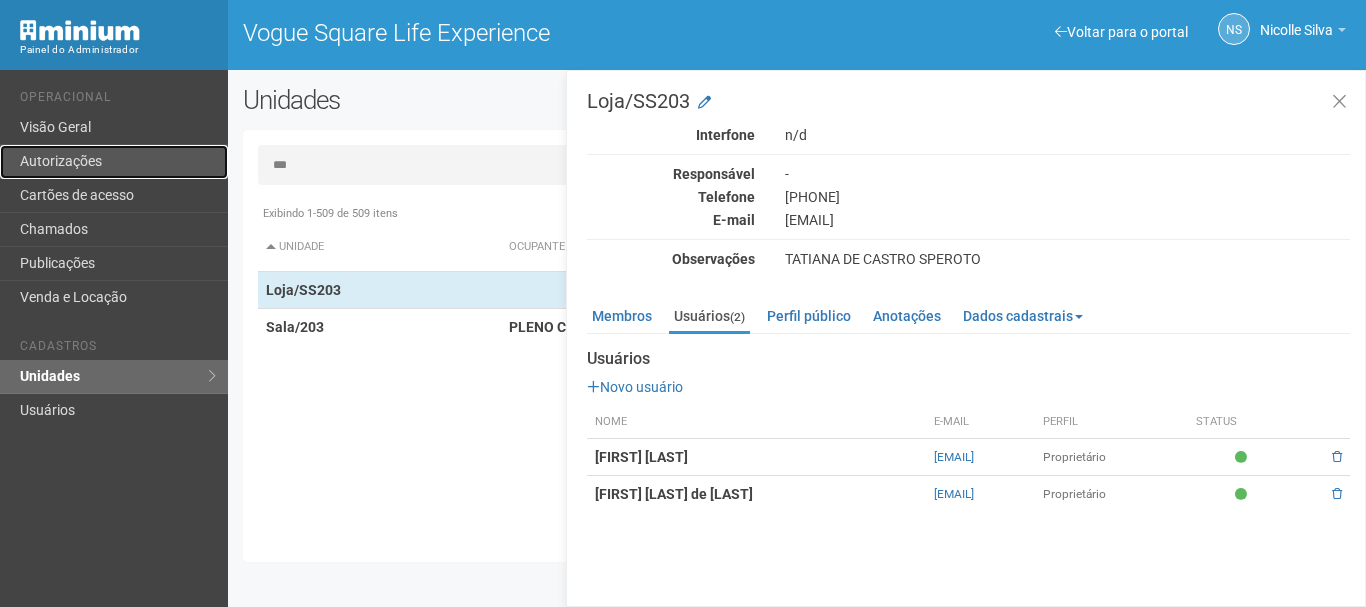 click on "Autorizações" at bounding box center (114, 162) 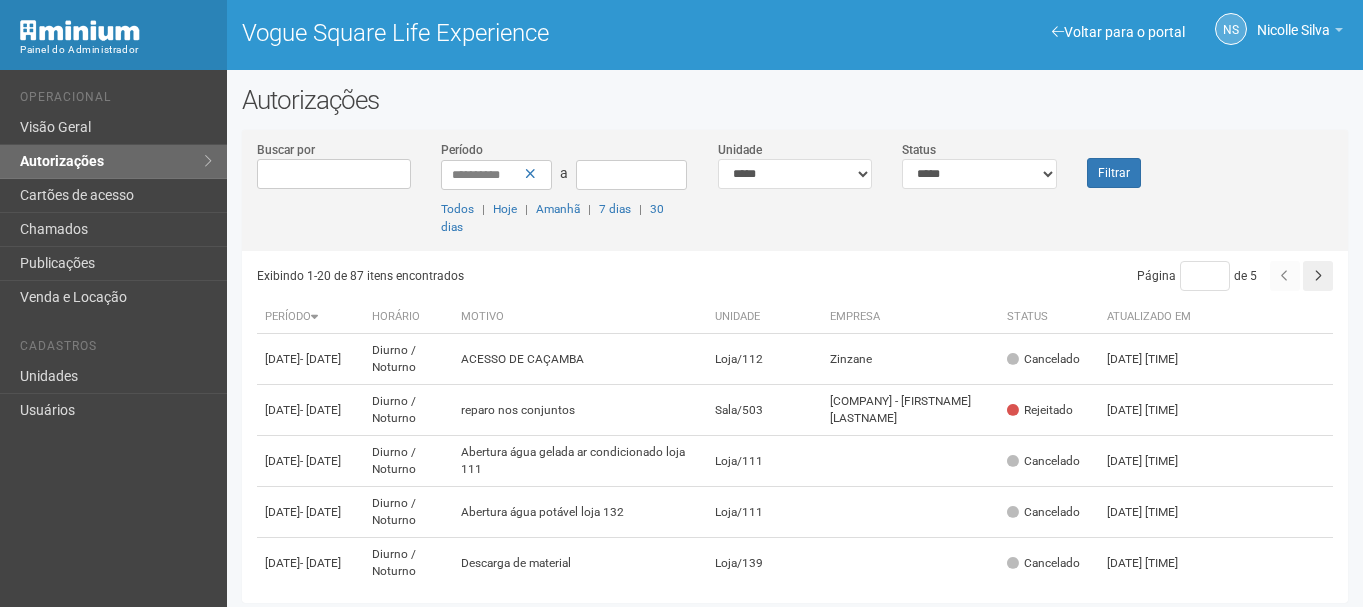 scroll, scrollTop: 0, scrollLeft: 0, axis: both 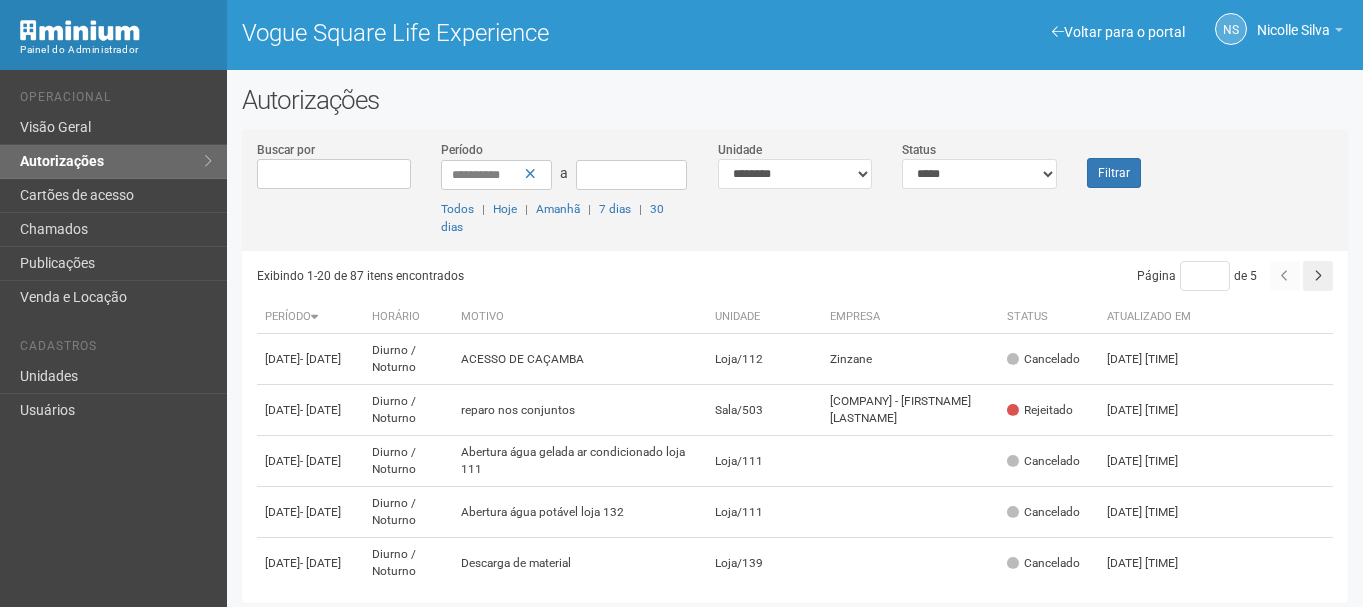 click on "**********" at bounding box center (795, 174) 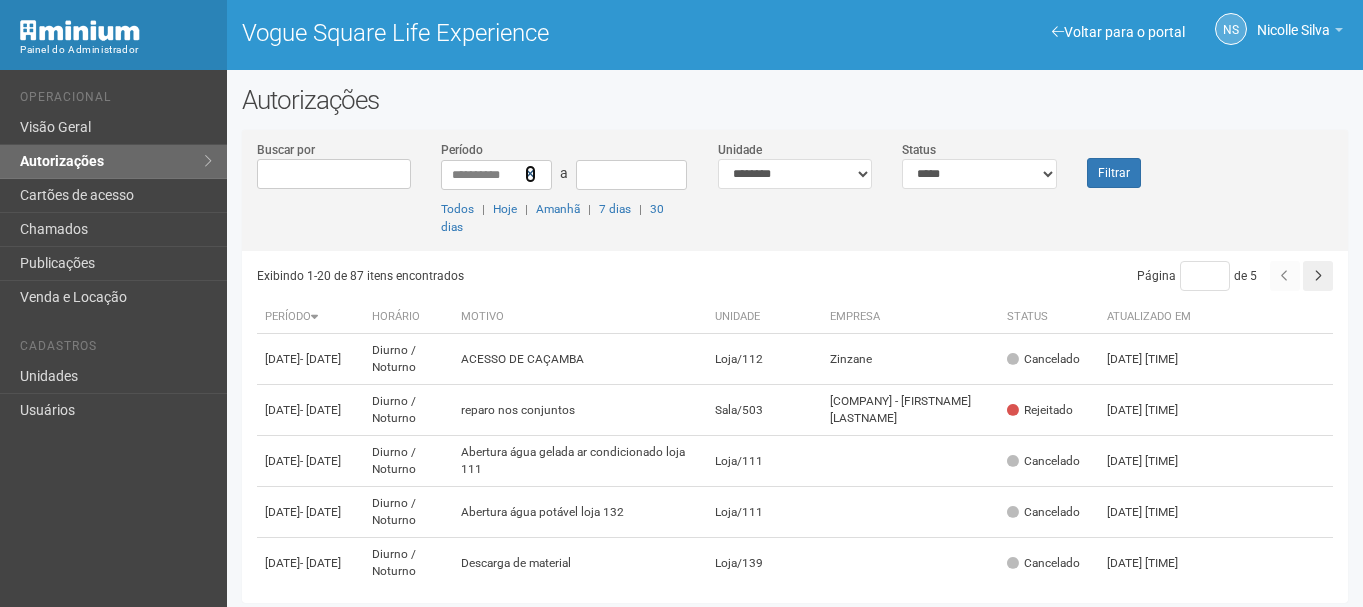 click at bounding box center [530, 174] 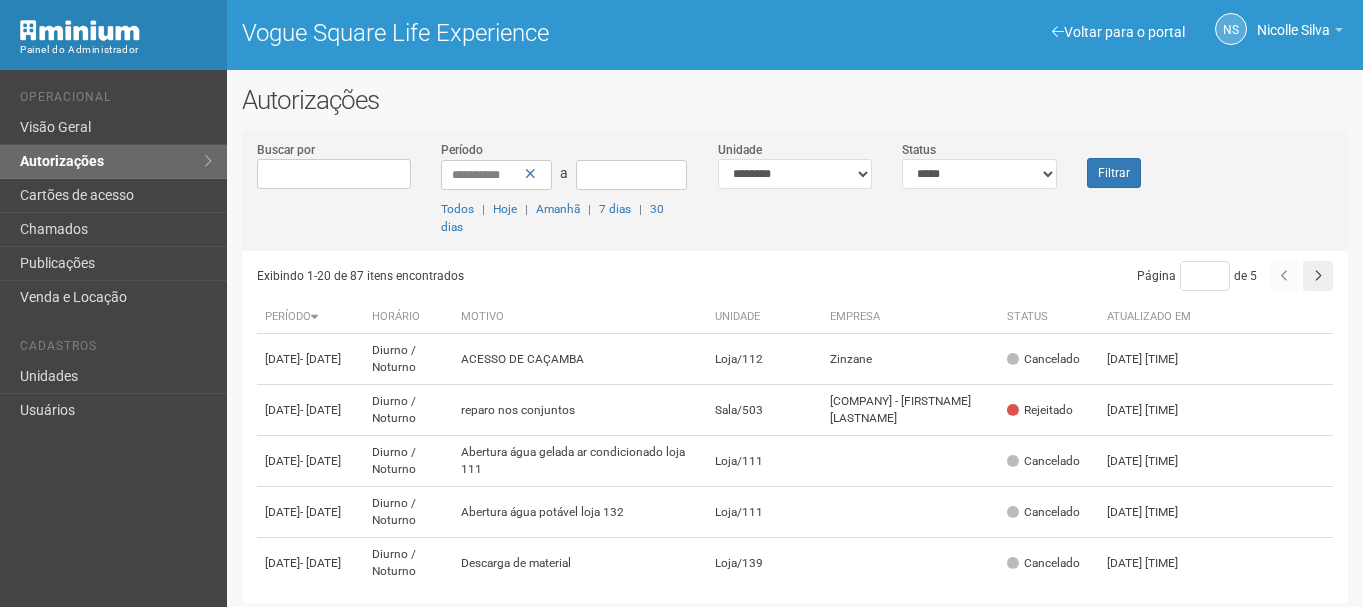 type 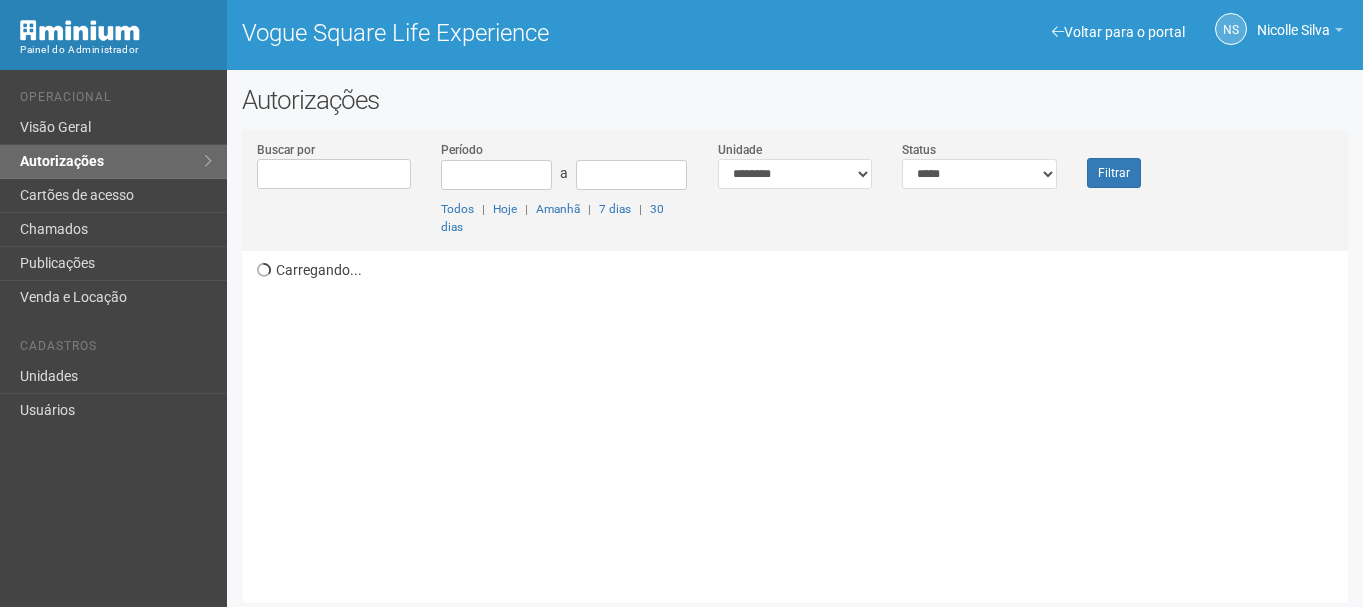 scroll, scrollTop: 0, scrollLeft: 0, axis: both 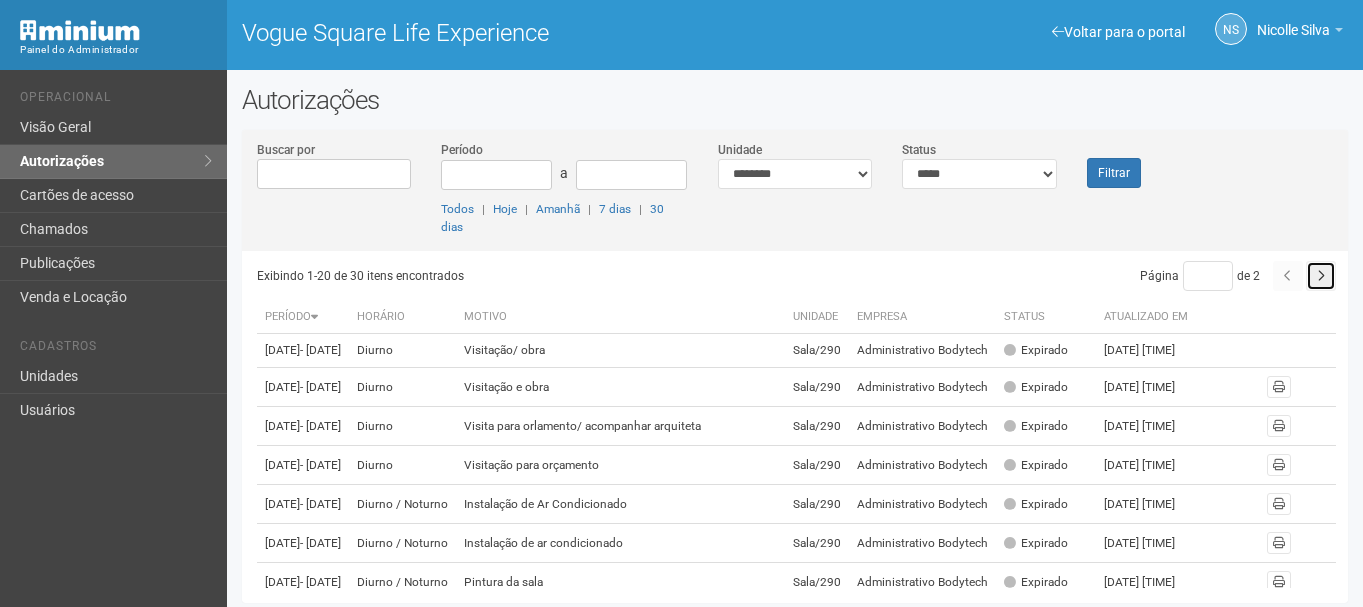 click at bounding box center (1321, 276) 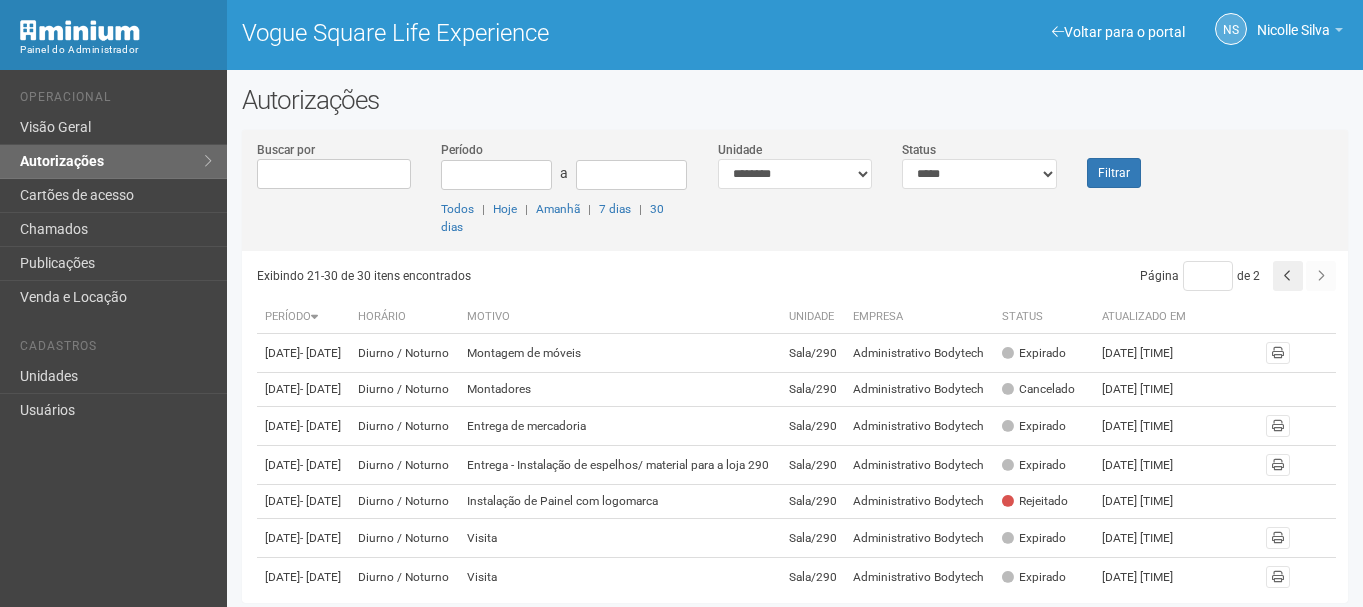 scroll, scrollTop: 0, scrollLeft: 0, axis: both 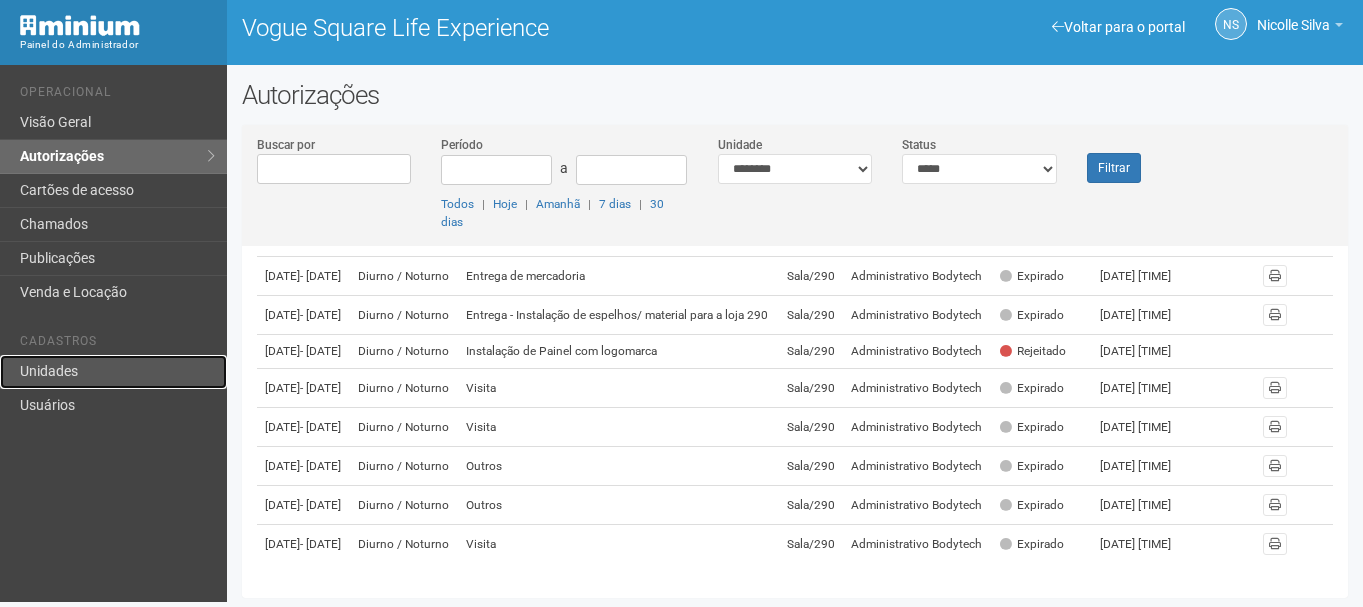 click on "Unidades" at bounding box center (113, 372) 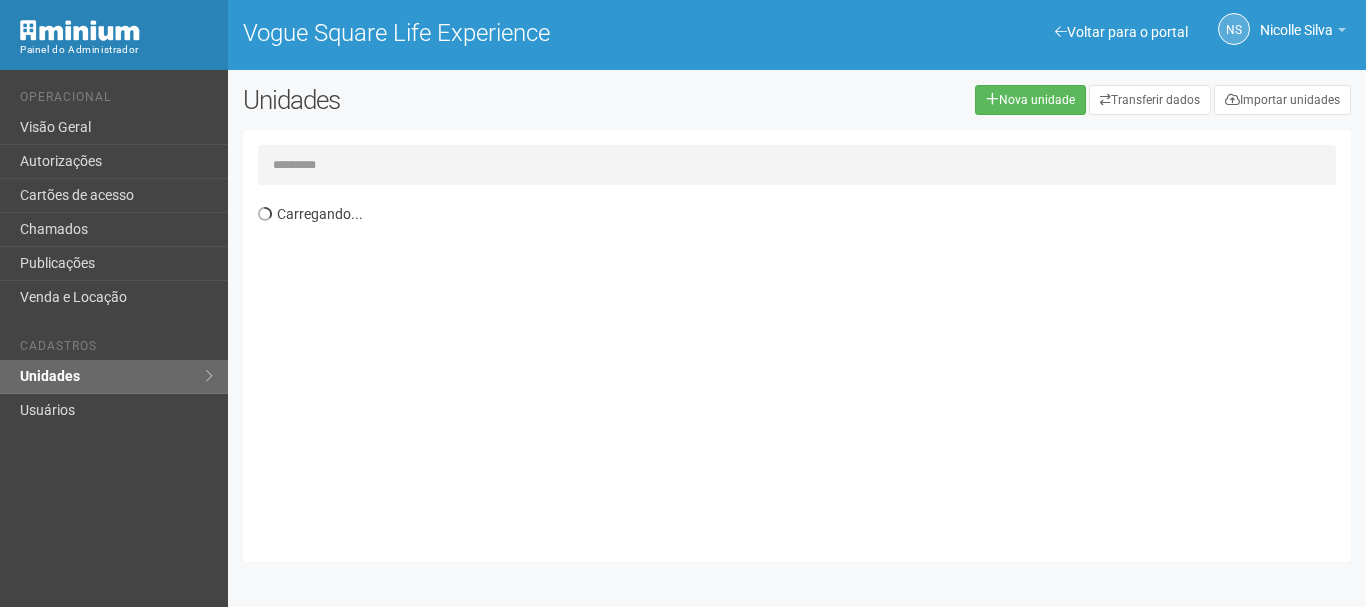 scroll, scrollTop: 0, scrollLeft: 0, axis: both 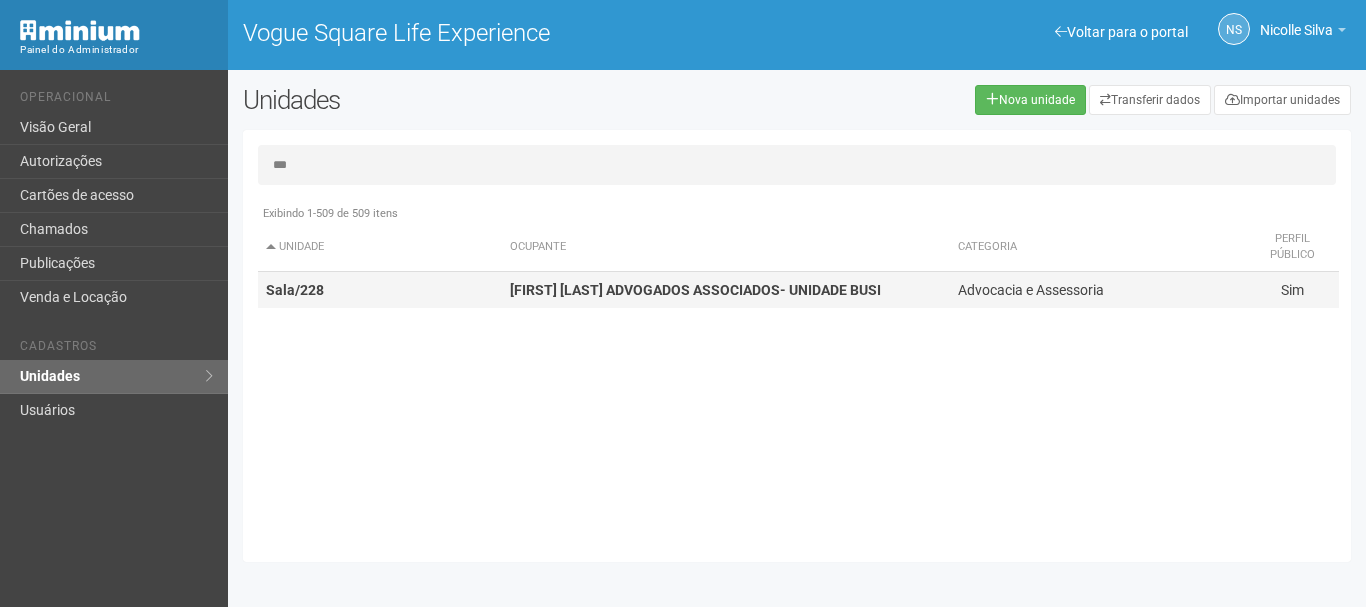 click on "[FIRST] [LAST] ADVOGADOS ASSOCIADOS- UNIDADE BUSI" at bounding box center [695, 290] 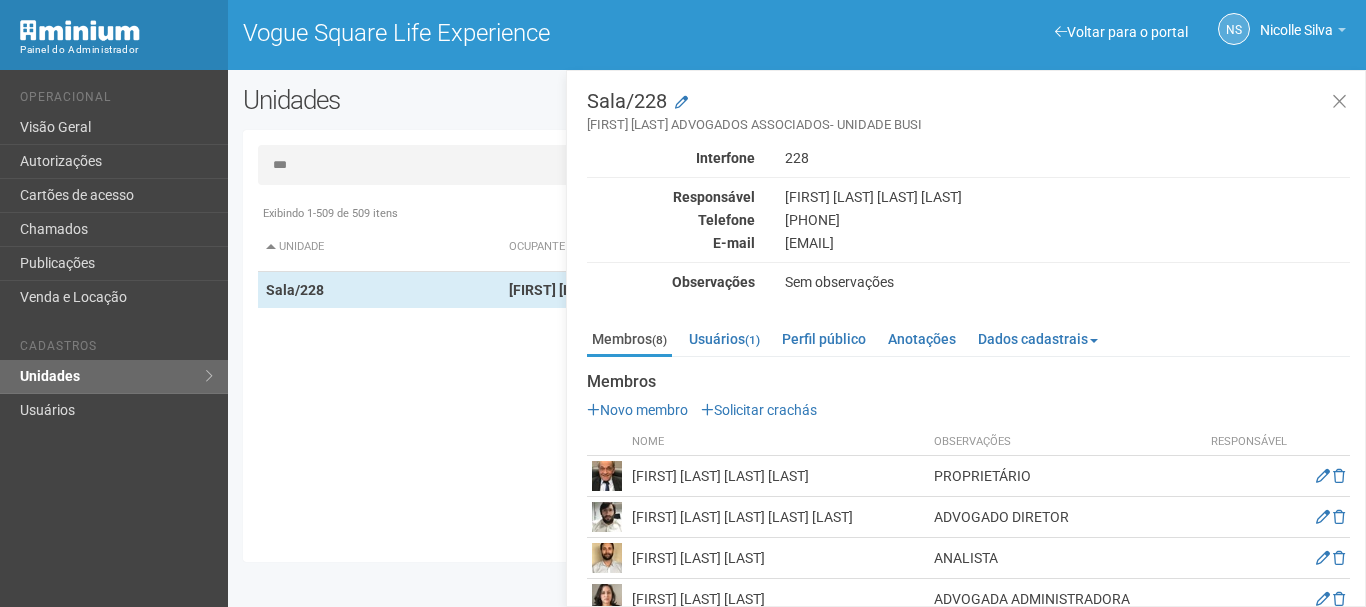 click on "CARLOS PATRÍCIO ADVOGADOS ASSOCIADOS- UNIDADE BUSI
Sem descrição
Advocacia e Assessoria
Telefone - -" at bounding box center [968, 548] 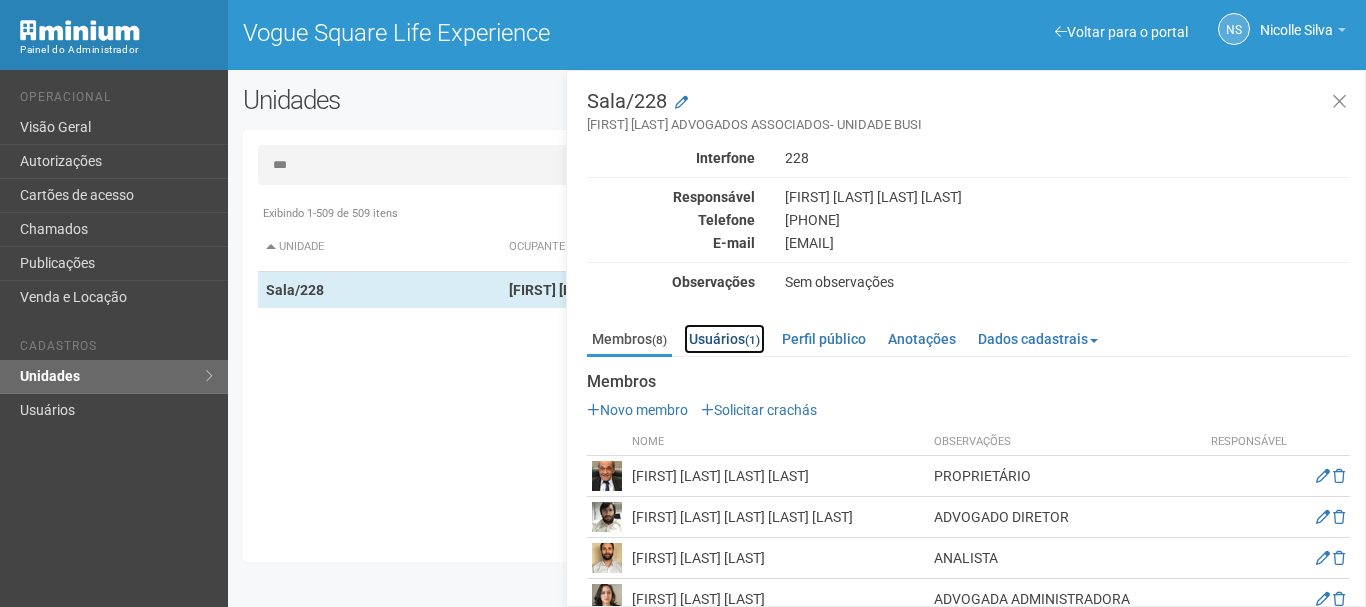 click on "Usuários  (1)" at bounding box center [724, 339] 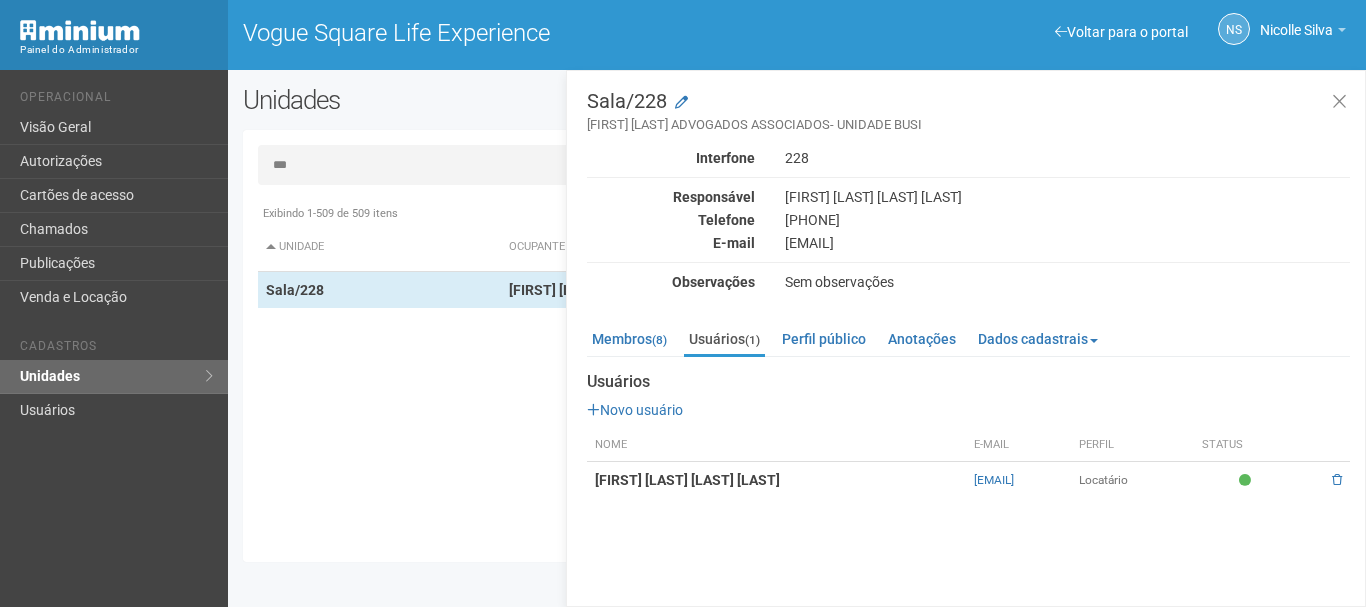 drag, startPoint x: 955, startPoint y: 484, endPoint x: 1094, endPoint y: 482, distance: 139.01439 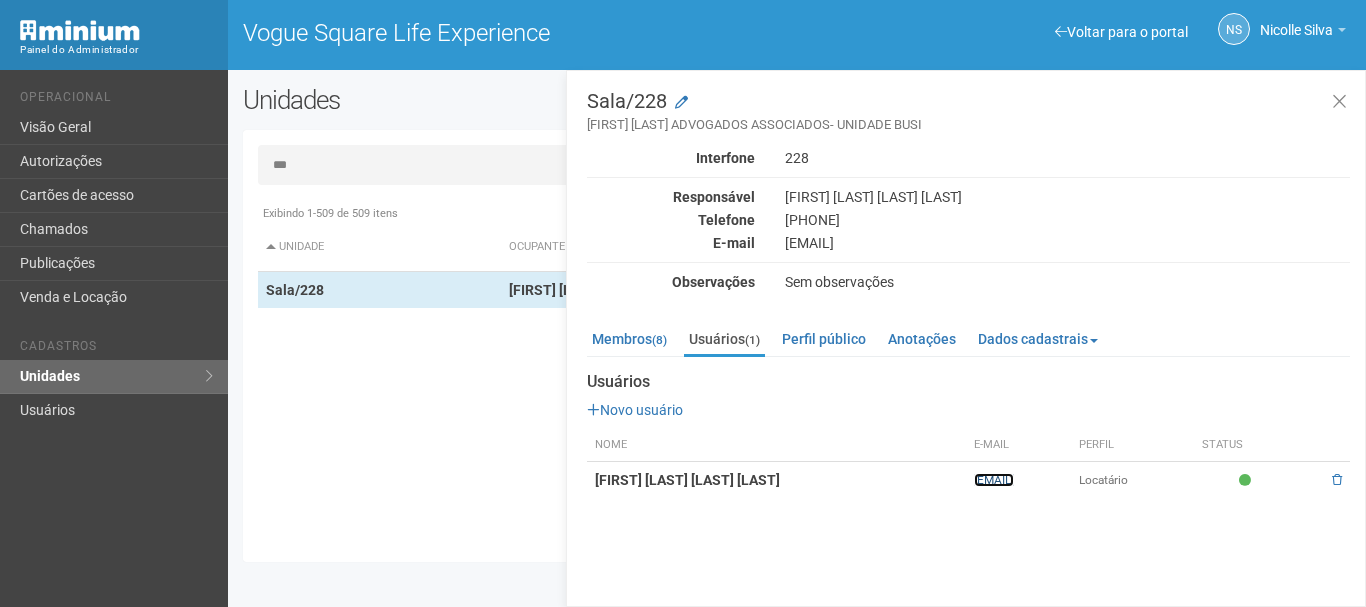 copy on "[EMAIL]" 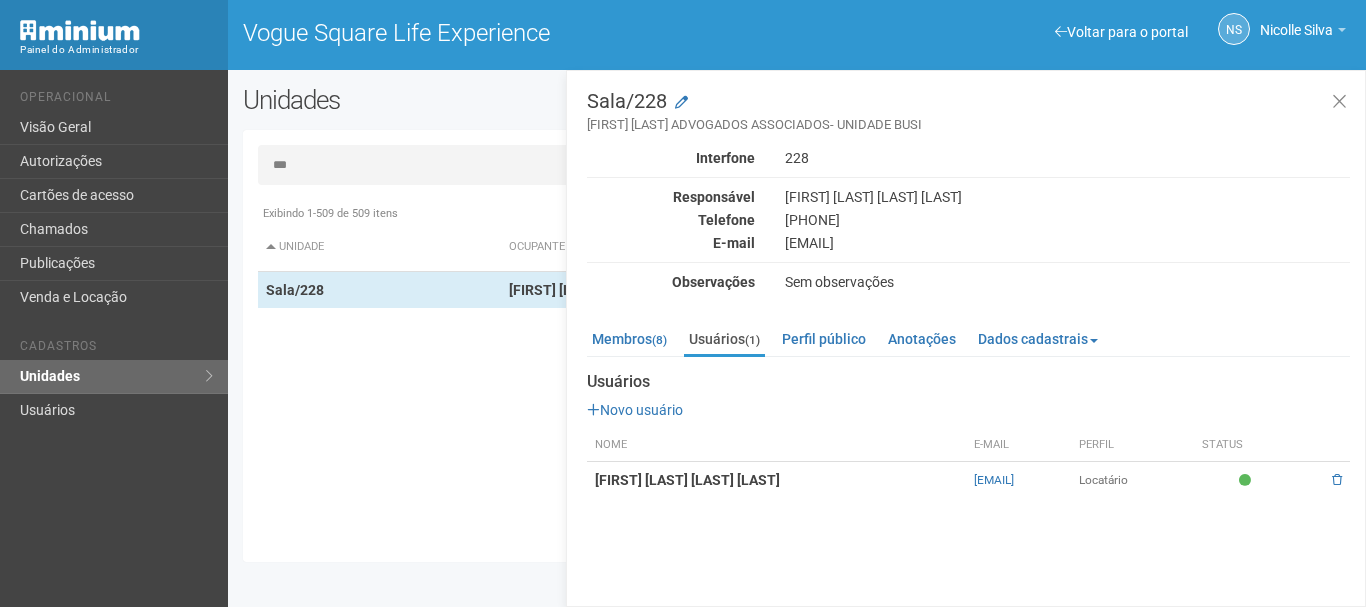 click on "***" at bounding box center (797, 165) 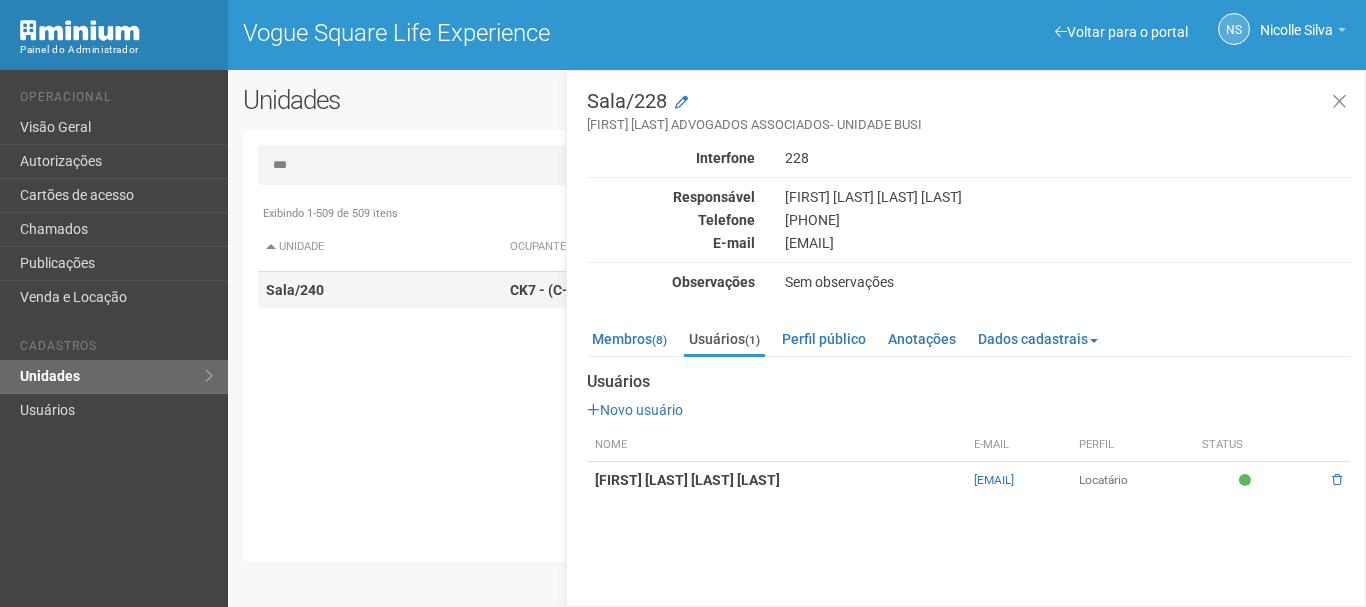 click on "Sala/240" at bounding box center (380, 290) 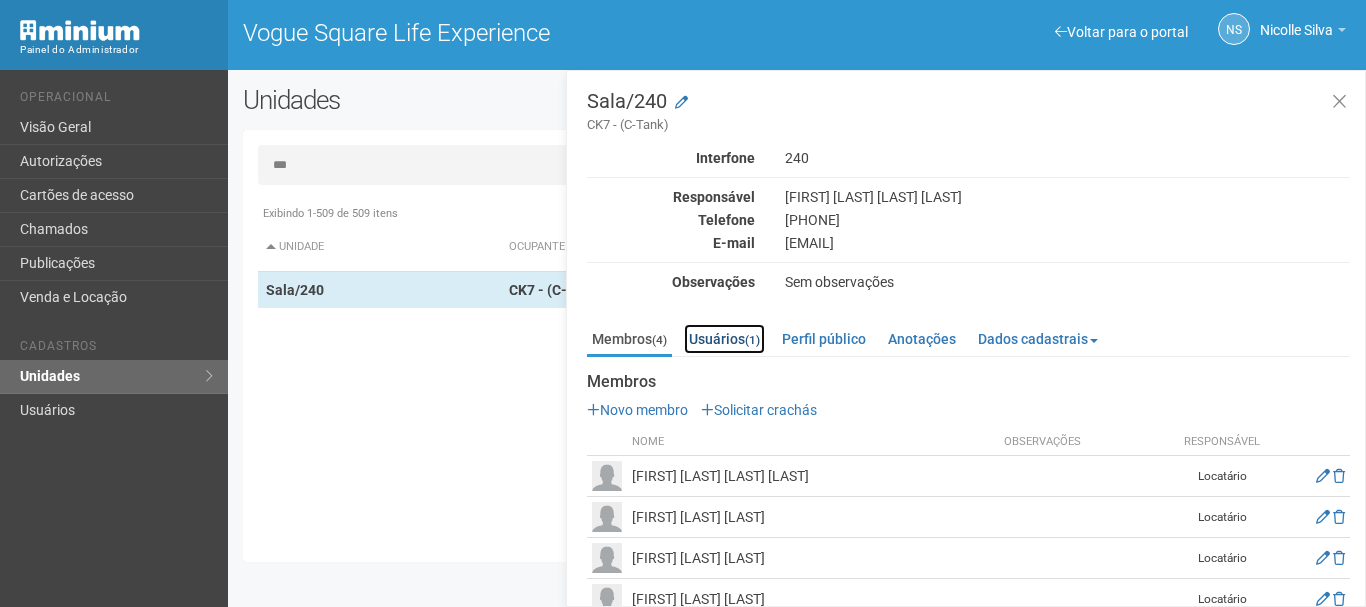 click on "(1)" at bounding box center [752, 340] 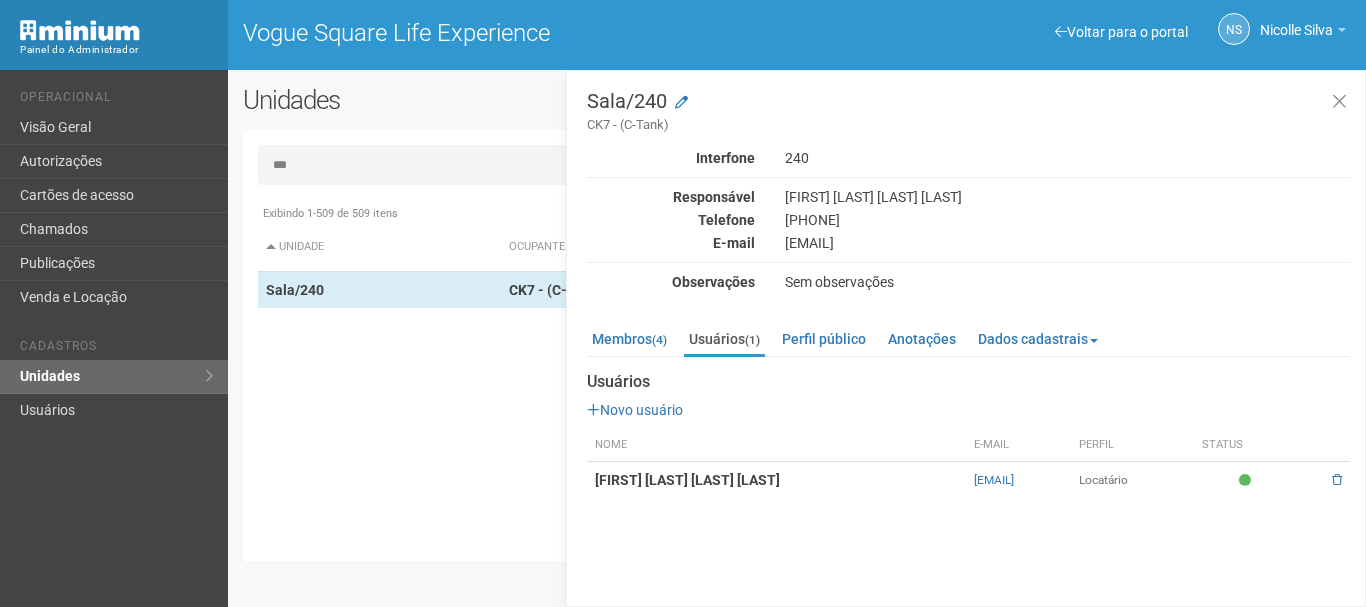 click on "[EMAIL]" at bounding box center (1067, 243) 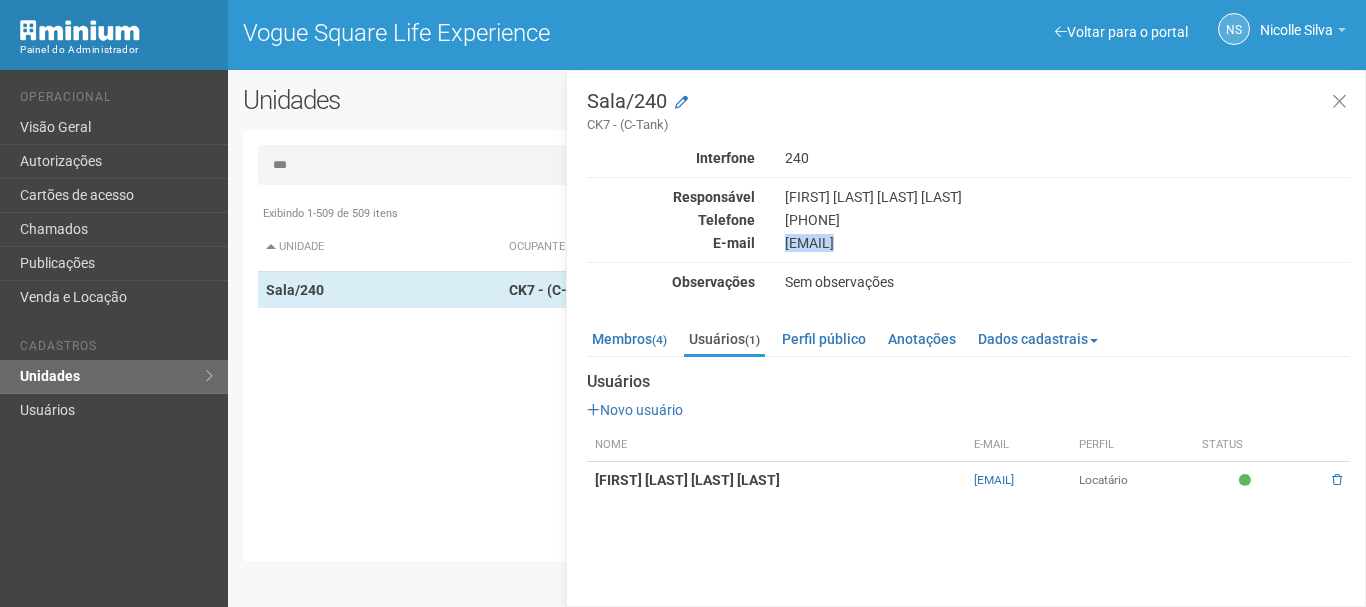 click on "[EMAIL]" at bounding box center [1067, 243] 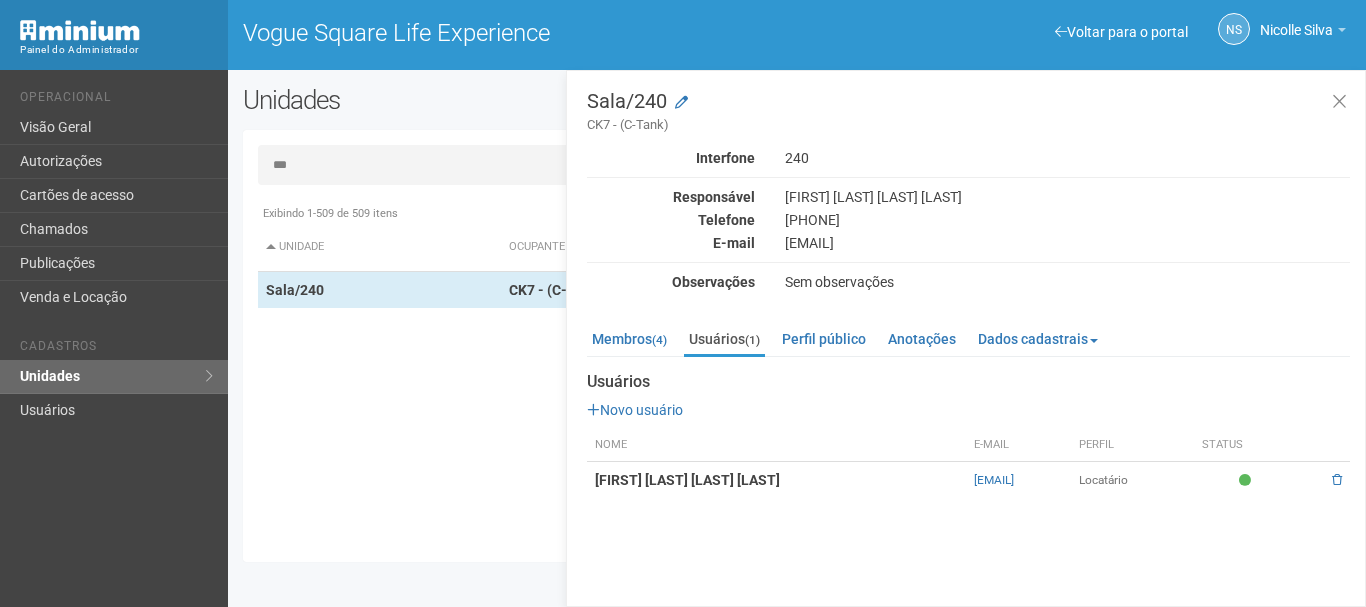 click on "***" at bounding box center (797, 165) 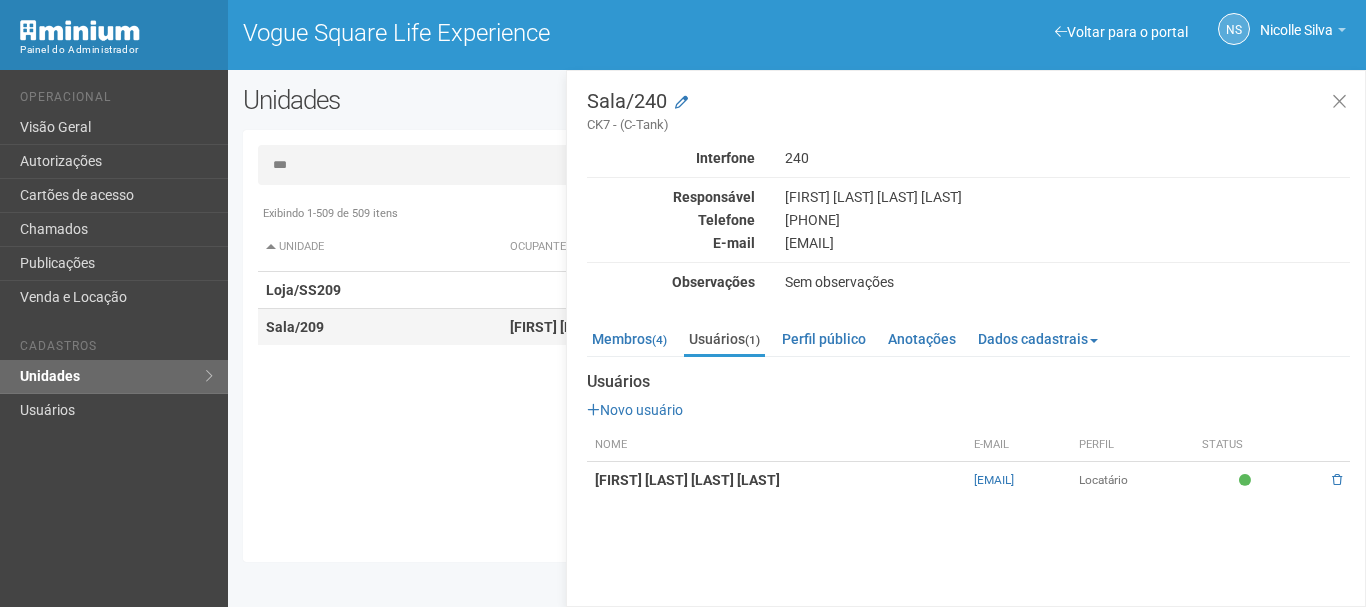 click on "Sala/209" at bounding box center [380, 327] 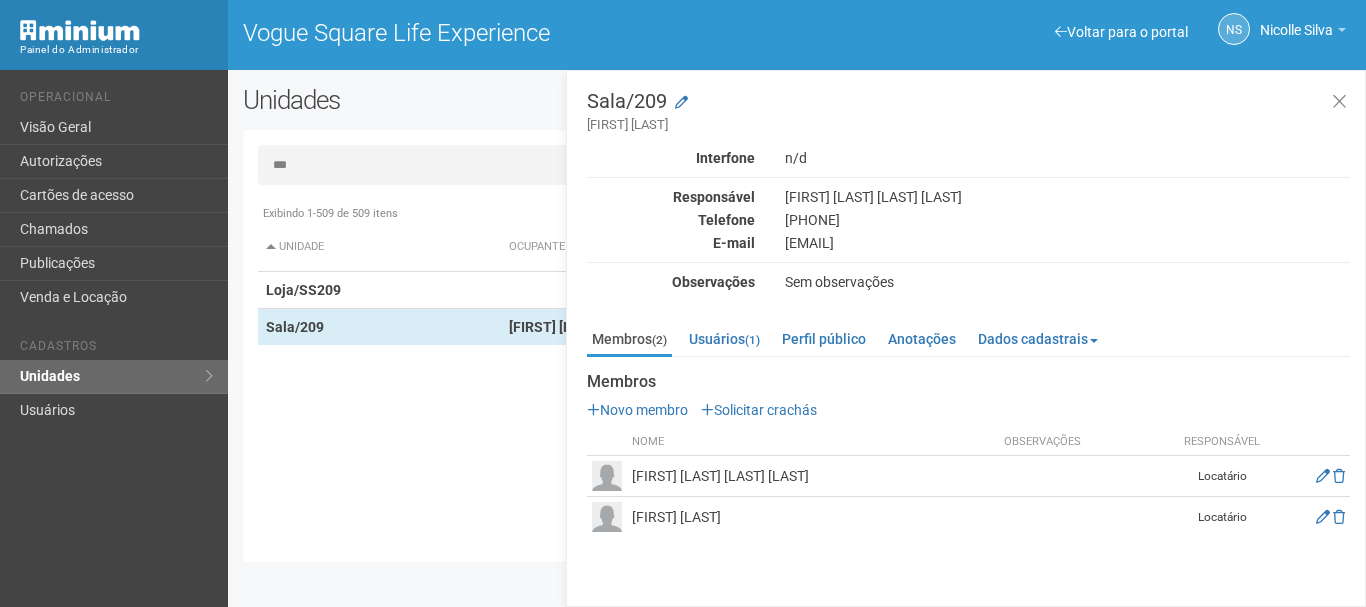 click on "[EMAIL]" at bounding box center [1067, 243] 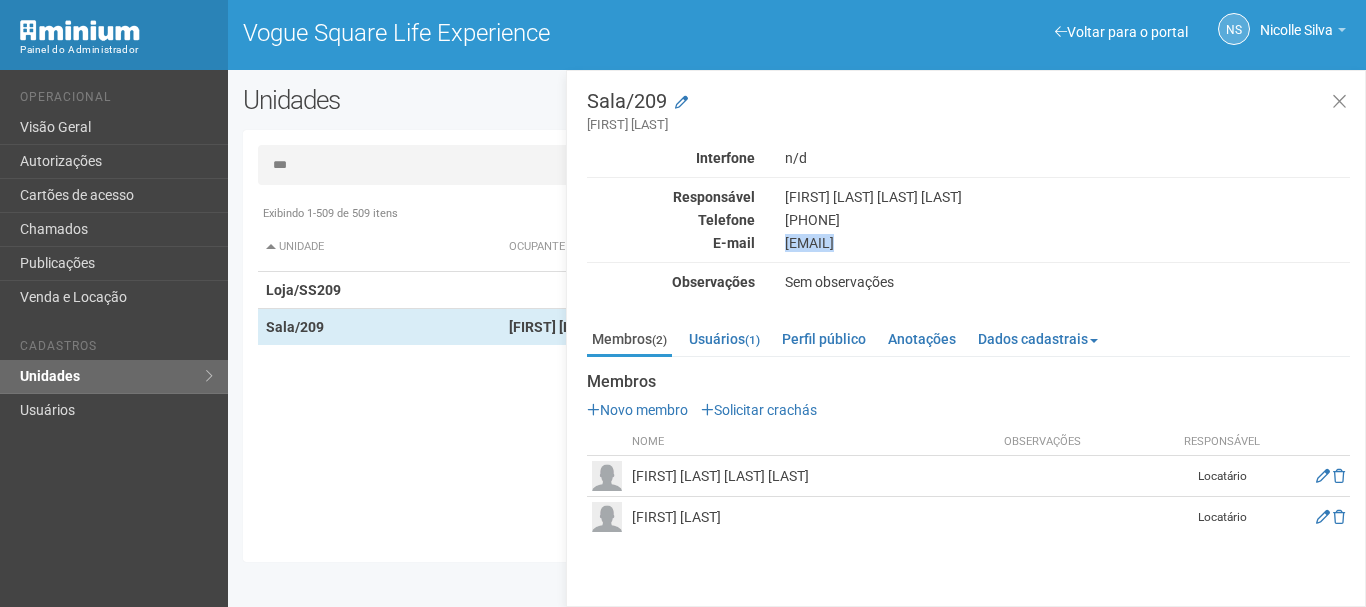 click on "[EMAIL]" at bounding box center (1067, 243) 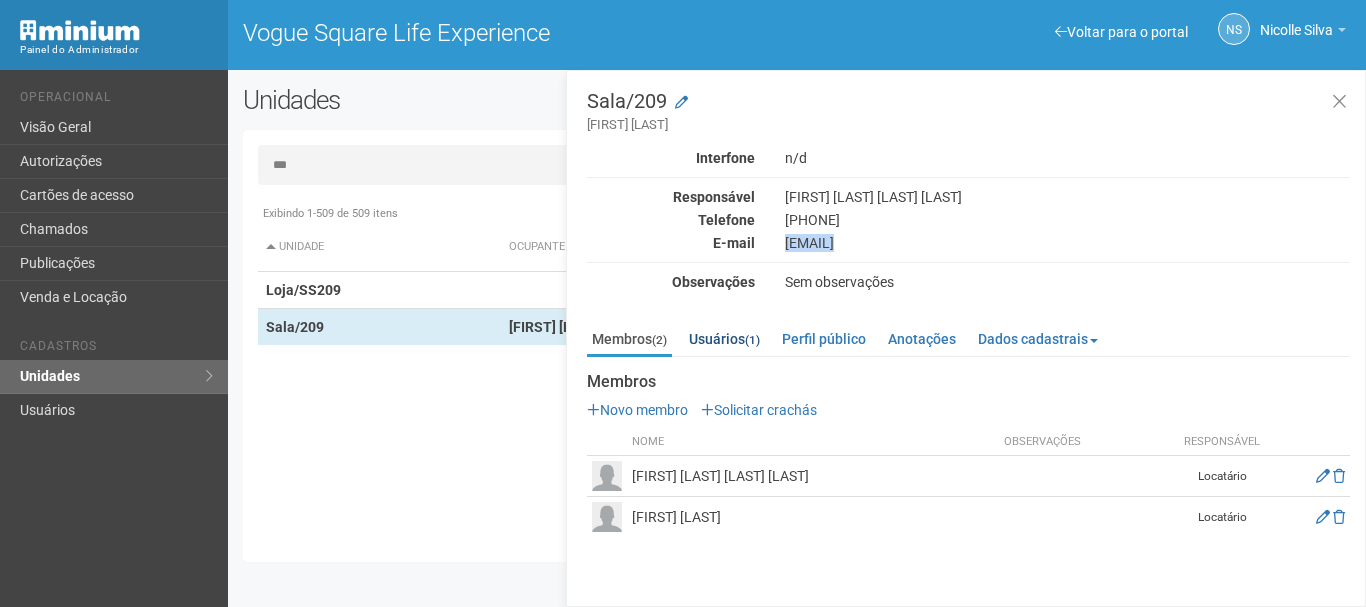 copy on "[EMAIL]" 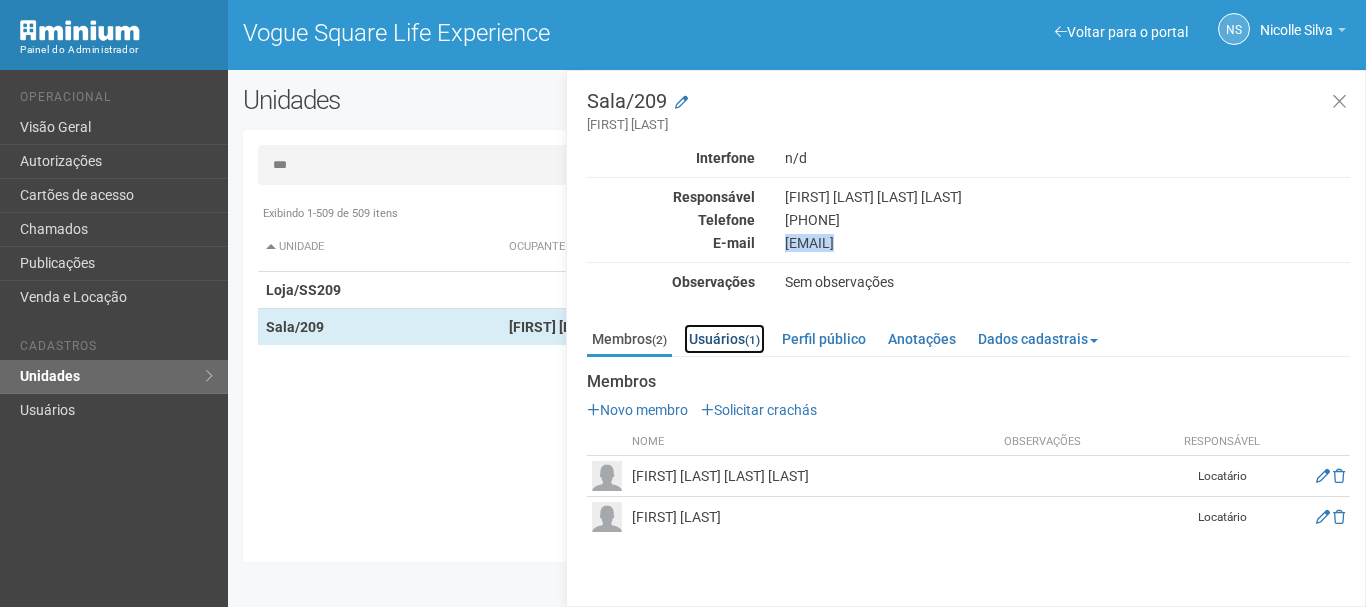 click on "Usuários  (1)" at bounding box center (724, 339) 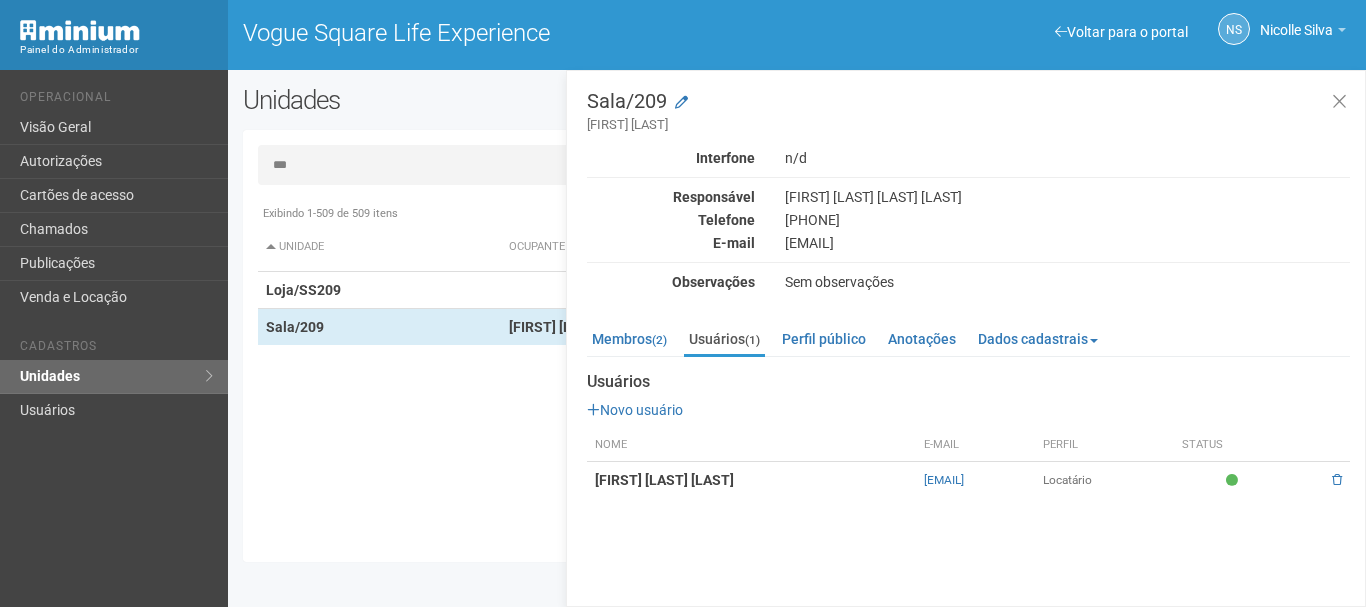 click on "***" at bounding box center (797, 165) 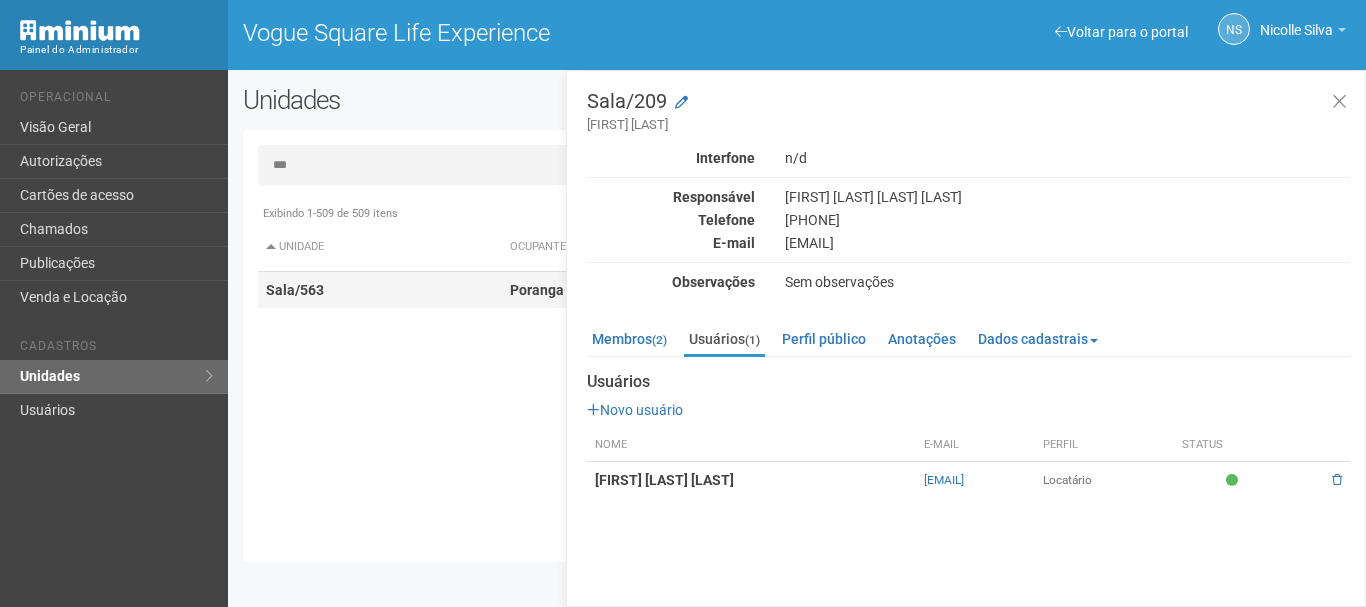 click on "Sala/563" at bounding box center [380, 290] 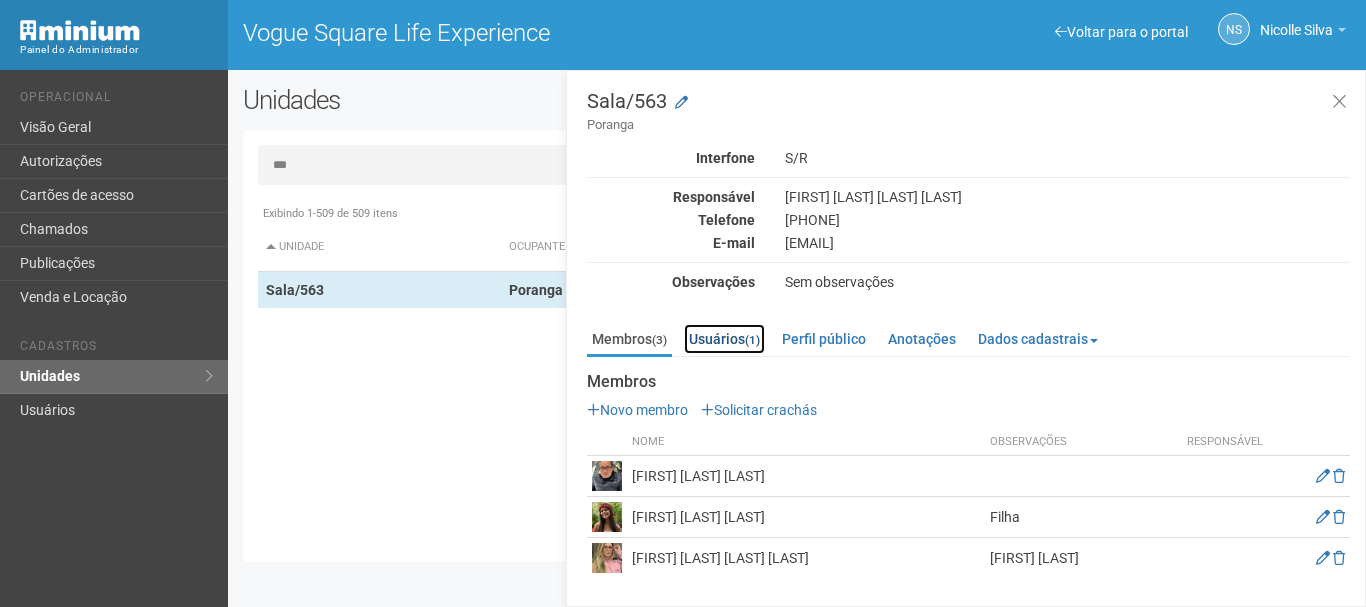 click on "Usuários  (1)" at bounding box center (724, 339) 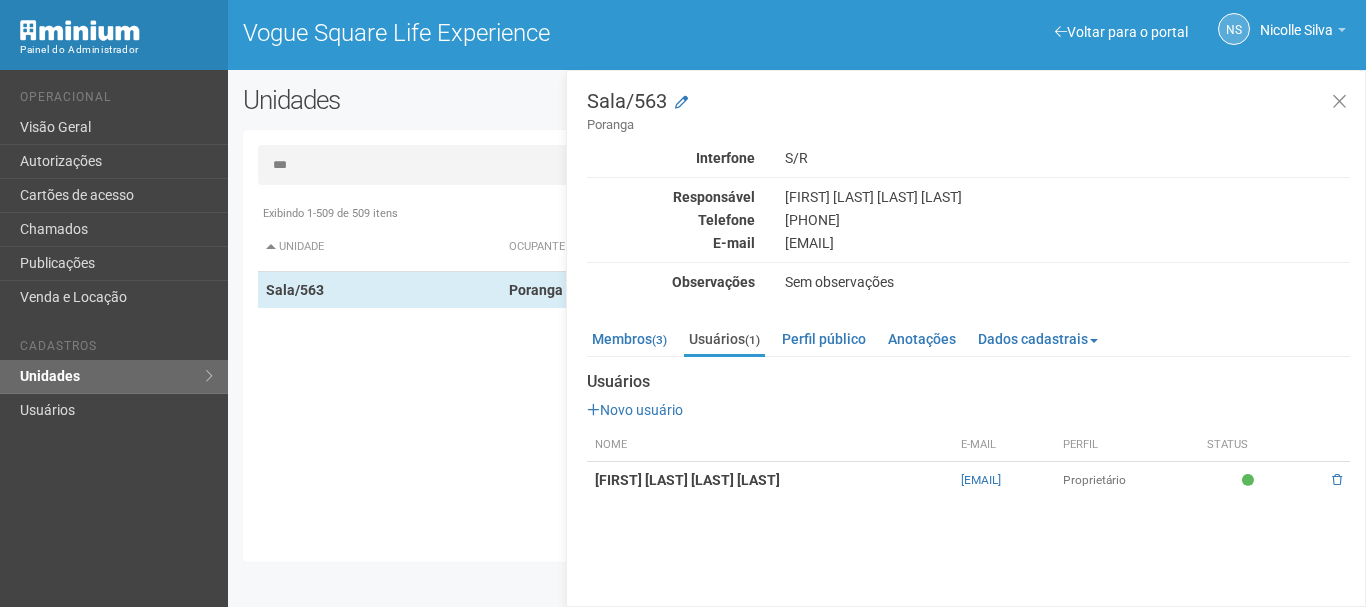 drag, startPoint x: 918, startPoint y: 480, endPoint x: 1095, endPoint y: 482, distance: 177.01129 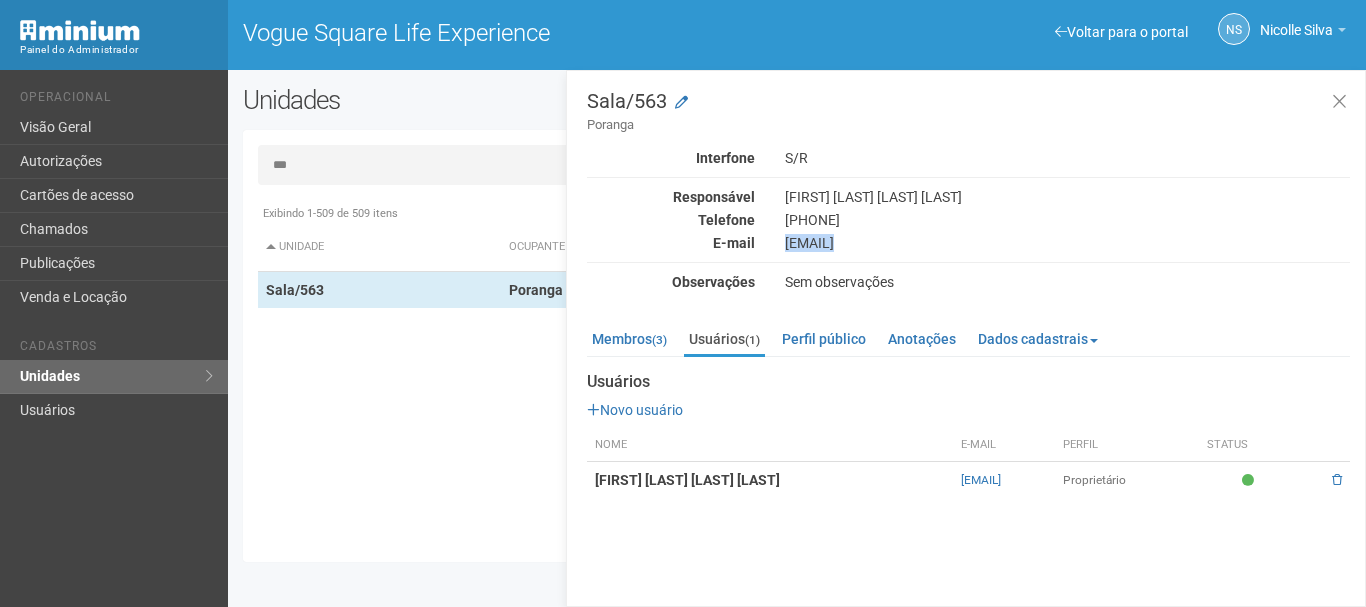 click on "[EMAIL]" at bounding box center (1067, 243) 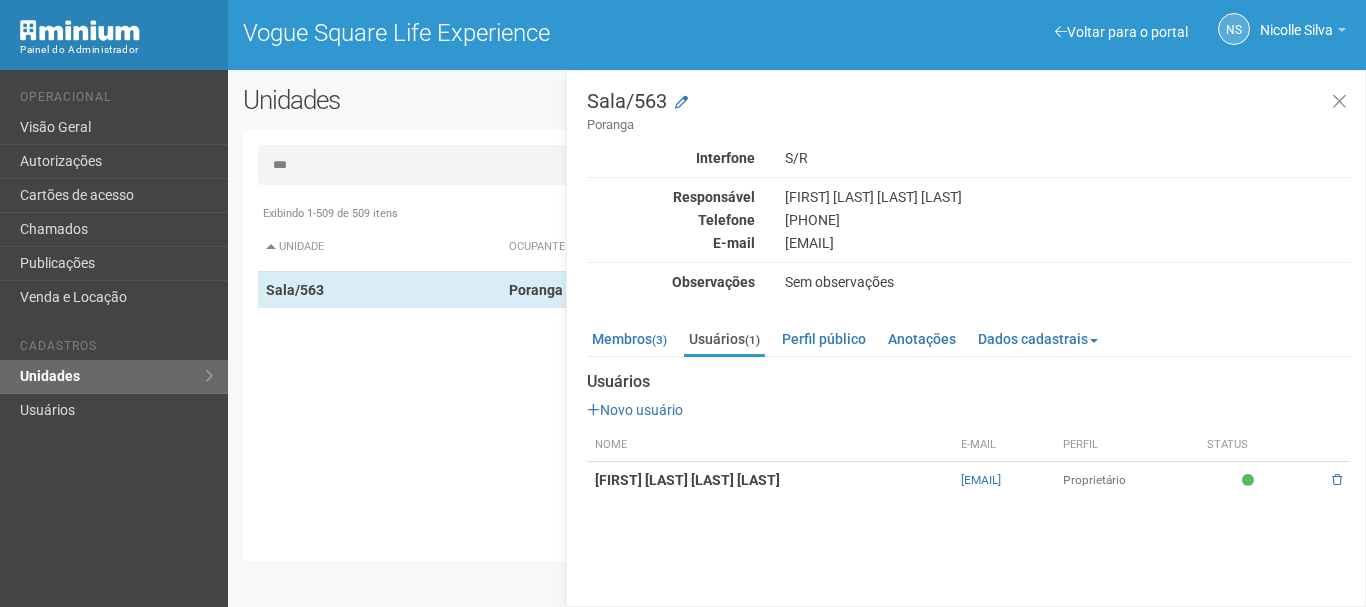 click on "***" at bounding box center [797, 165] 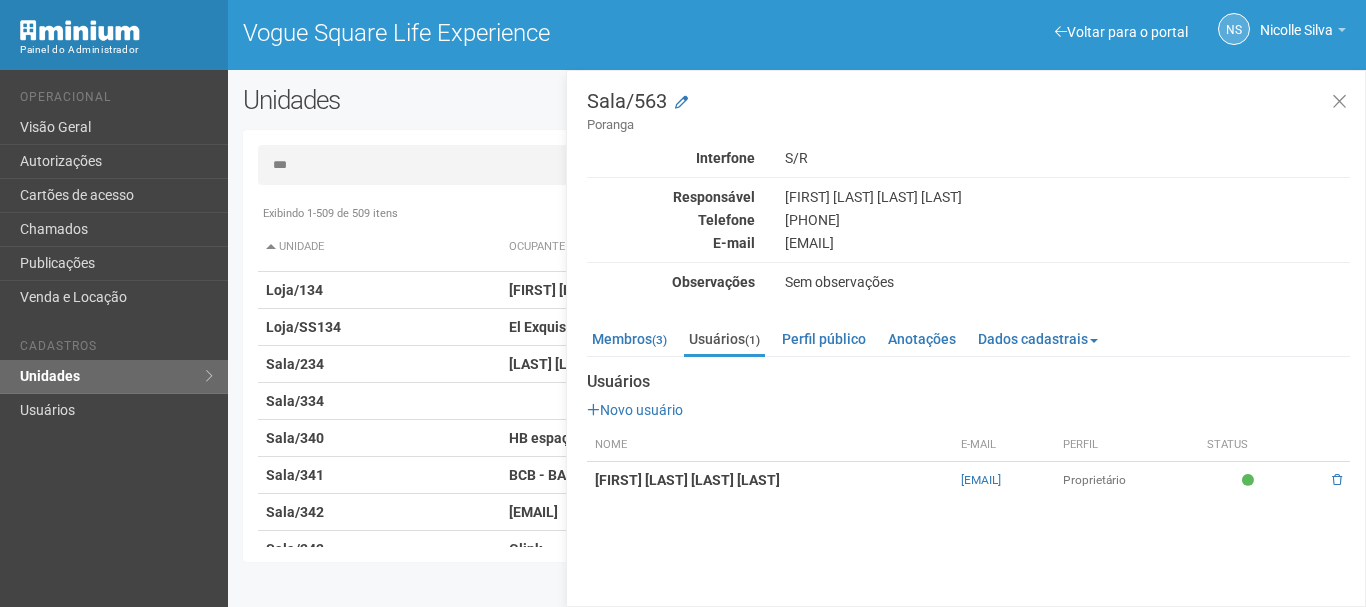 type on "***" 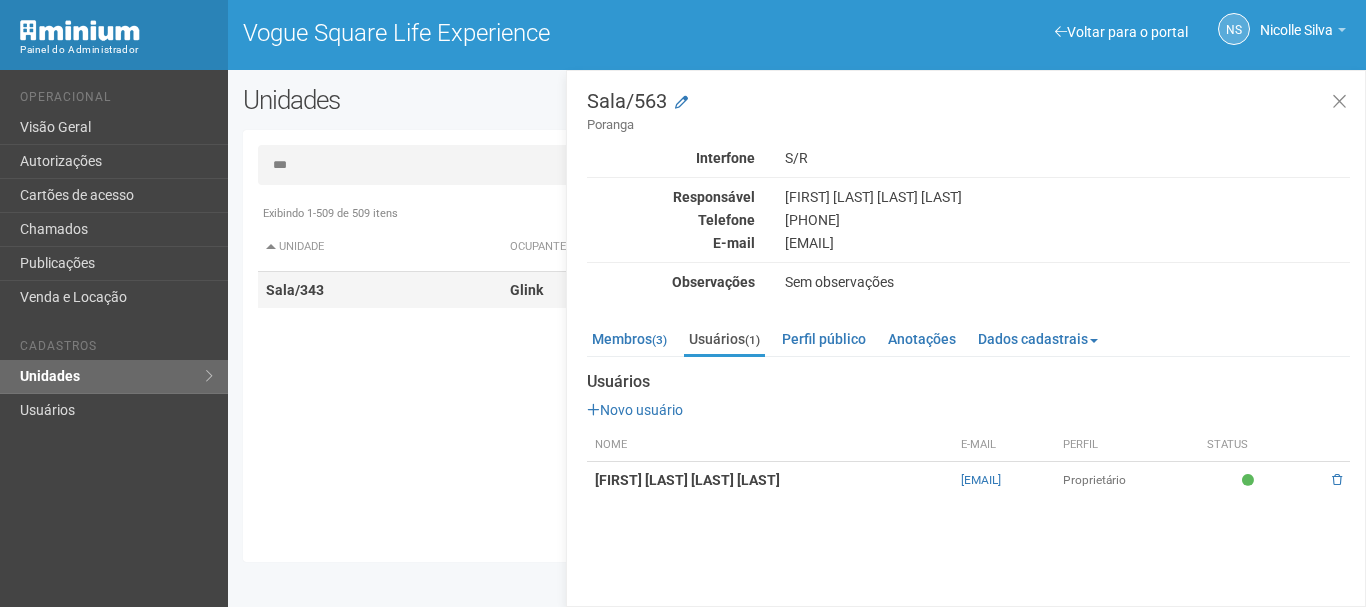 click on "Sala/343" at bounding box center (380, 290) 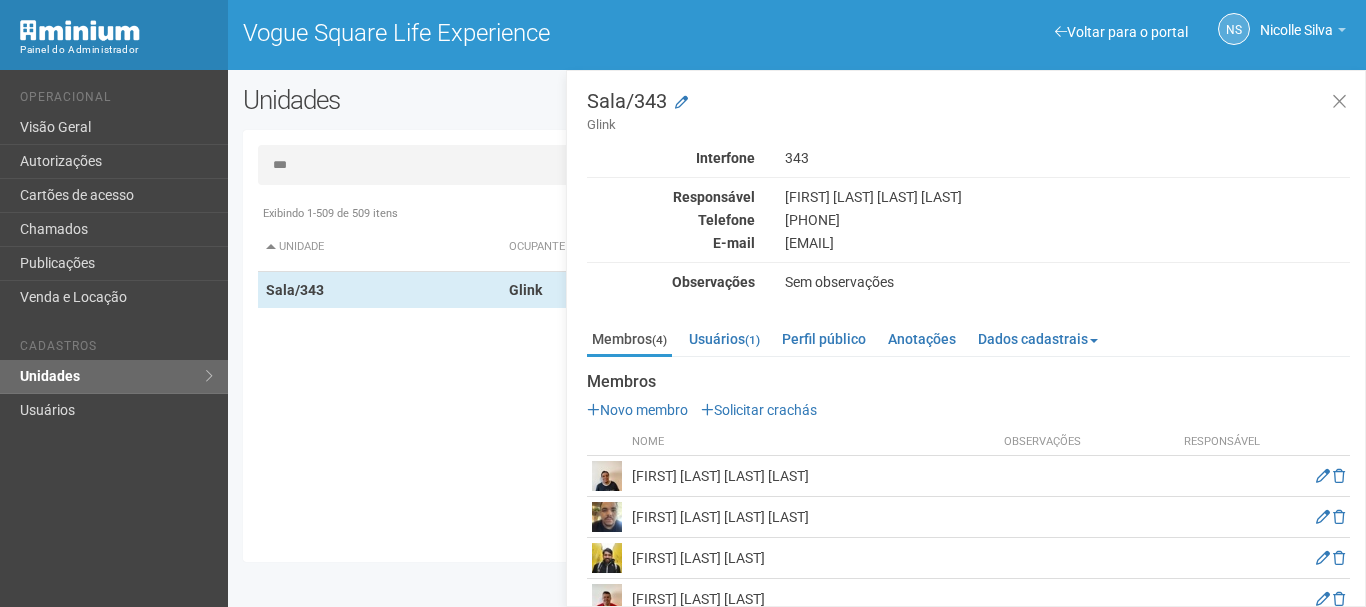 click on "[EMAIL]" at bounding box center (1067, 243) 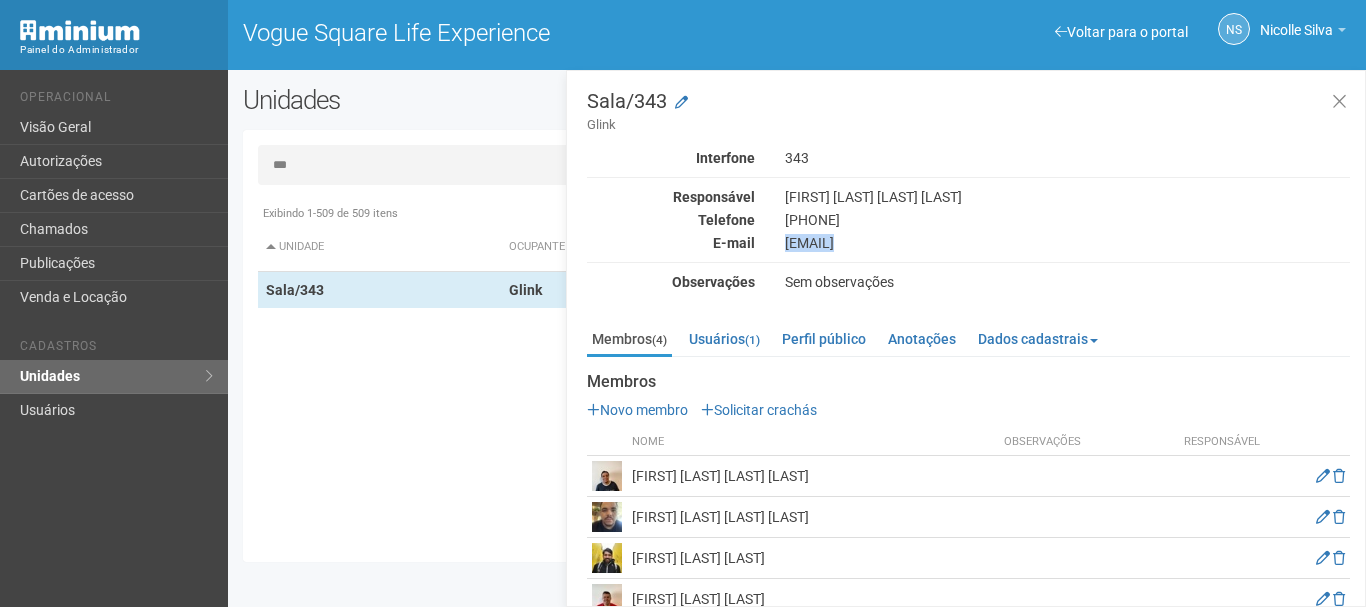click on "[EMAIL]" at bounding box center [1067, 243] 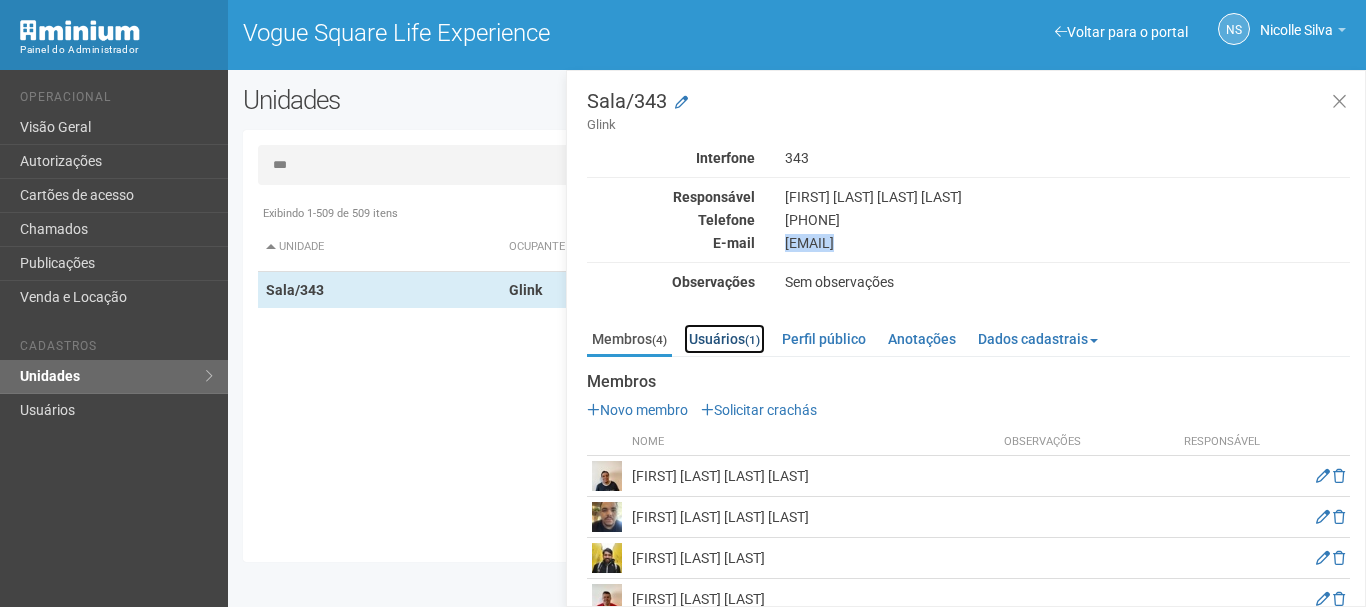 click on "(1)" at bounding box center [752, 340] 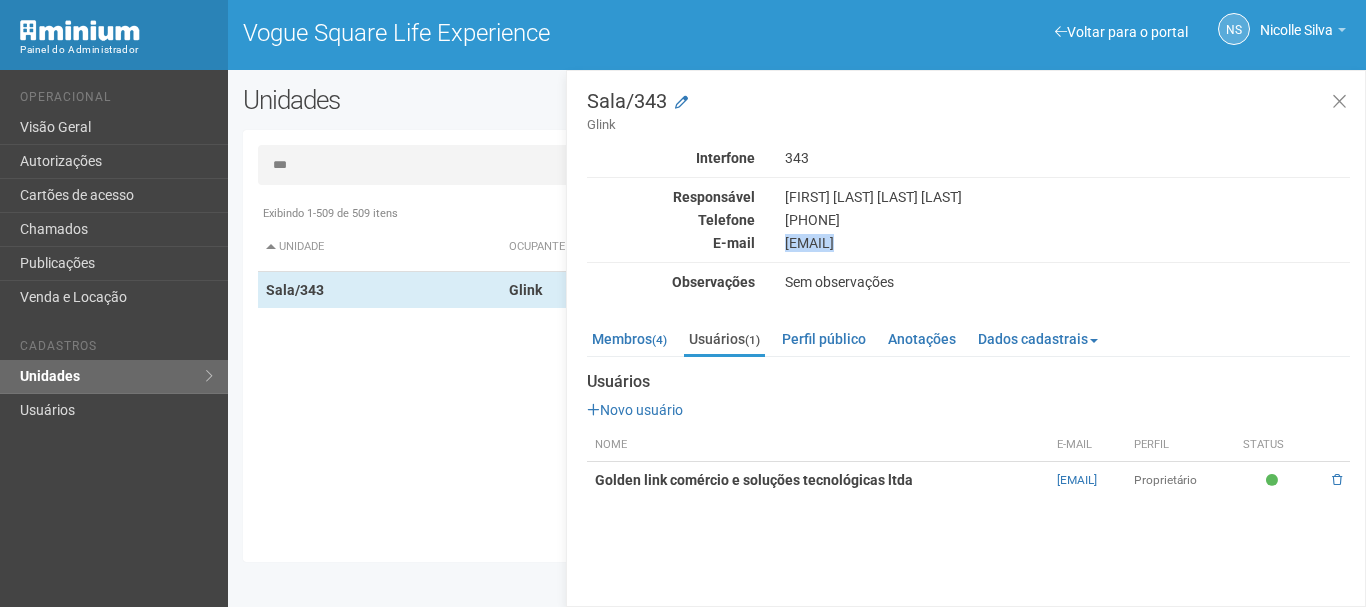 click on "***" at bounding box center [797, 165] 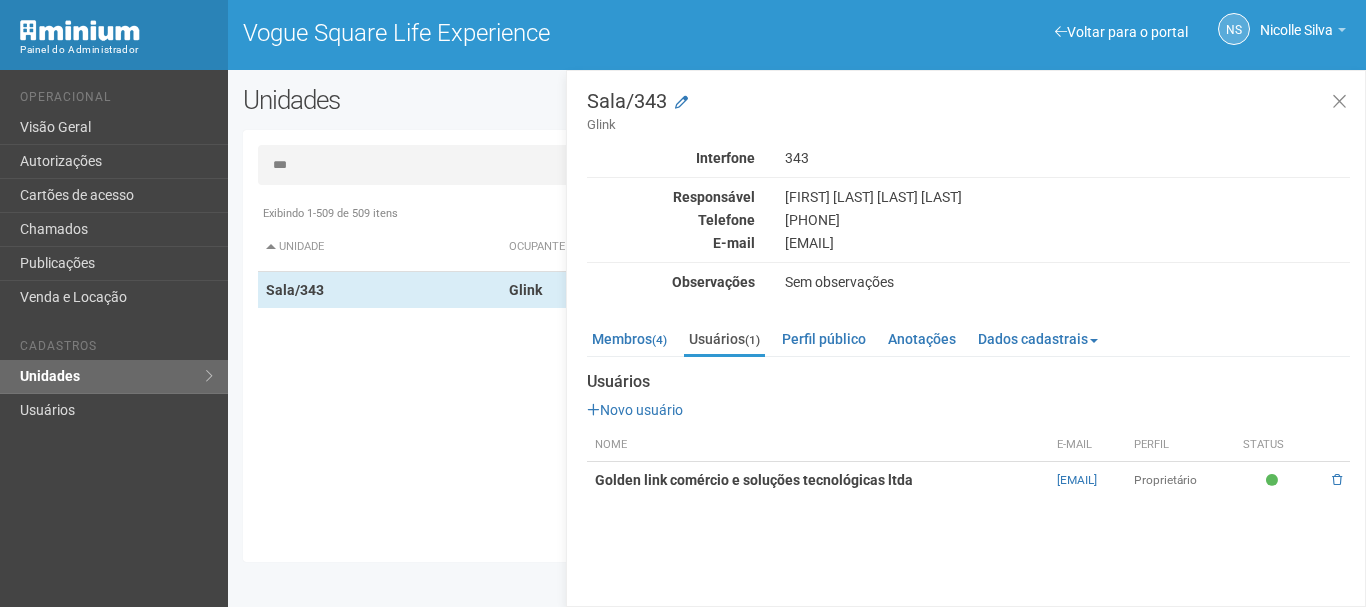 click on "***" at bounding box center (797, 165) 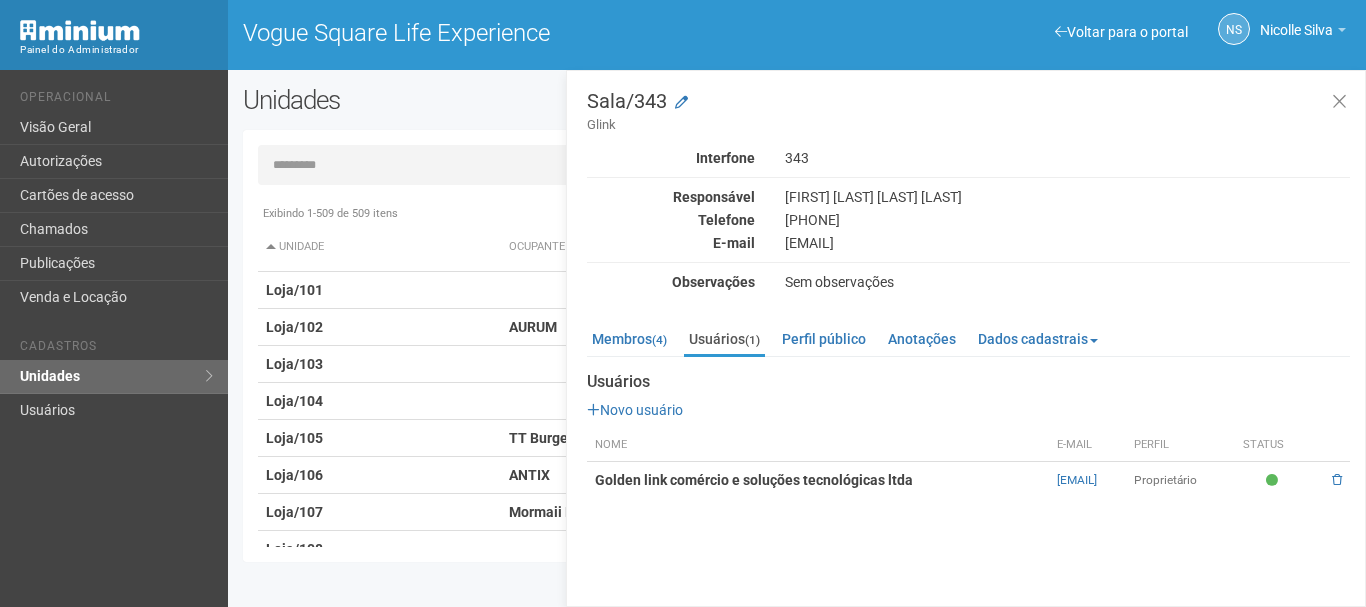 click at bounding box center (797, 165) 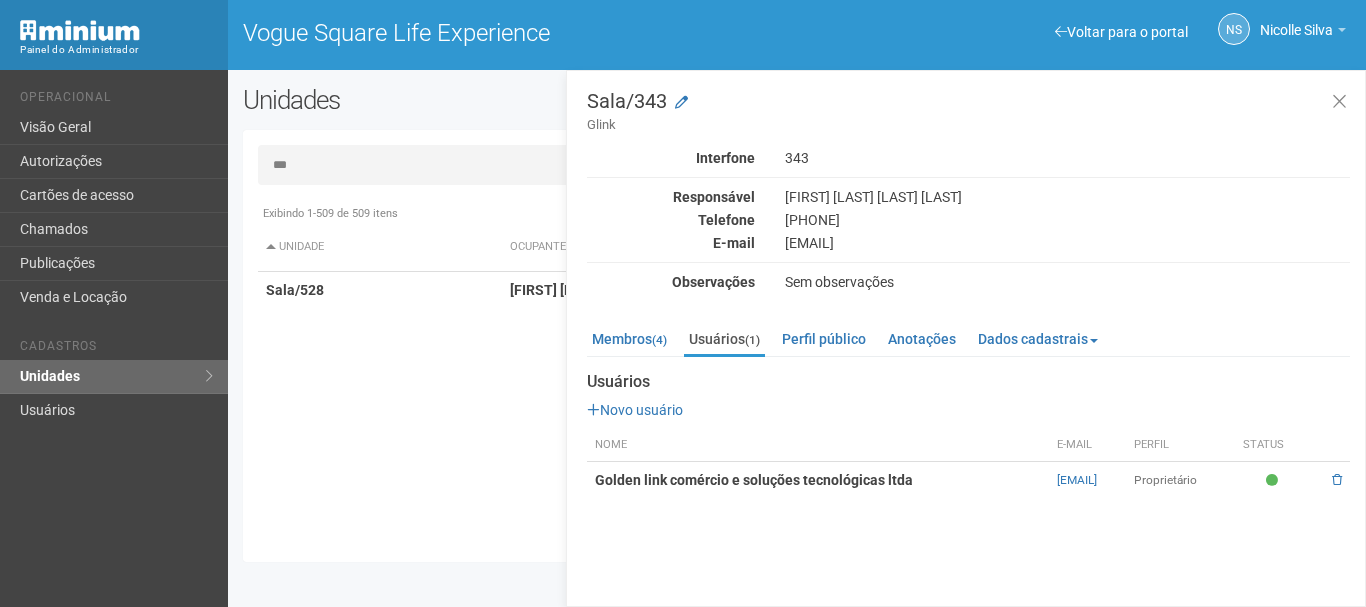 click on "Exibindo 1-509 de 509 itens
Unidade Ocupante Categoria Perfil público
Loja/101
Sim
Loja/102
AURUM
Loja/103
Loja/104
Loja/105
TT Burger
Bar e Restaurante
Sim
Loja/106
ANTIX
Loja/107
Mormaii Motors
Artigos Esportivos
Sim
Loja/108
Loja/109
Loja/110
Loja/111
Loja/112
Zinzane
Vestuário
Sim
Loja/113
Sim" at bounding box center (804, 371) 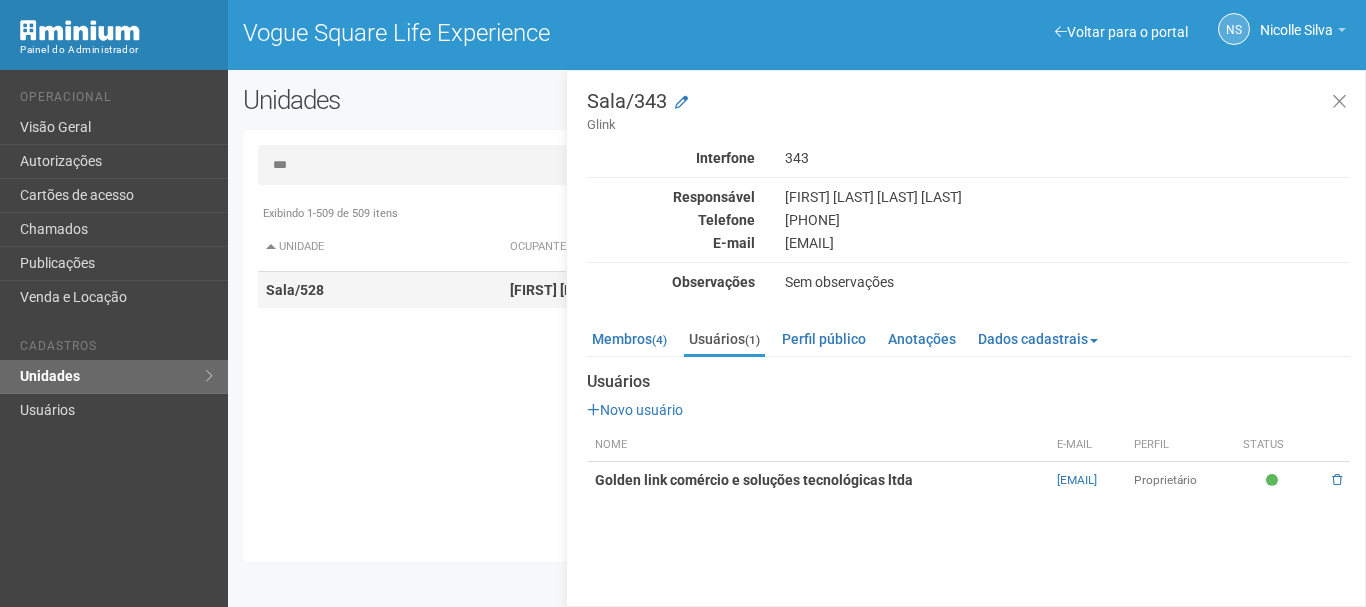 click on "Sala/528" at bounding box center (380, 290) 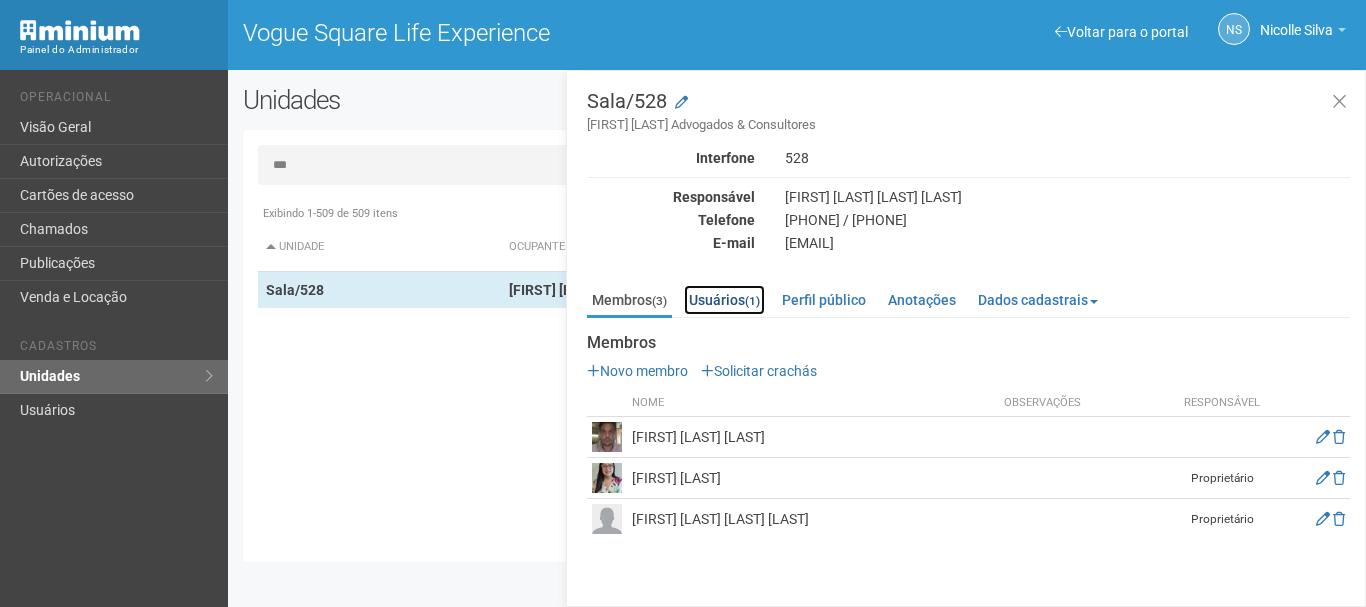 click on "Usuários  (1)" at bounding box center (724, 300) 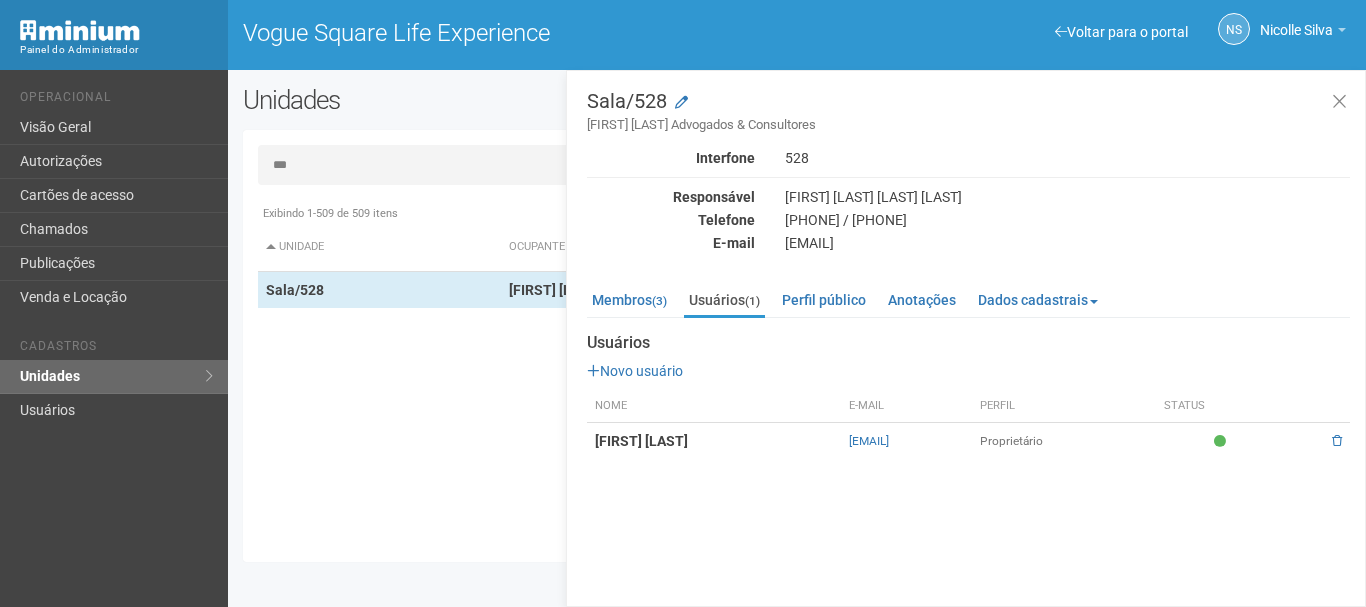 click on "[EMAIL]" at bounding box center [1067, 243] 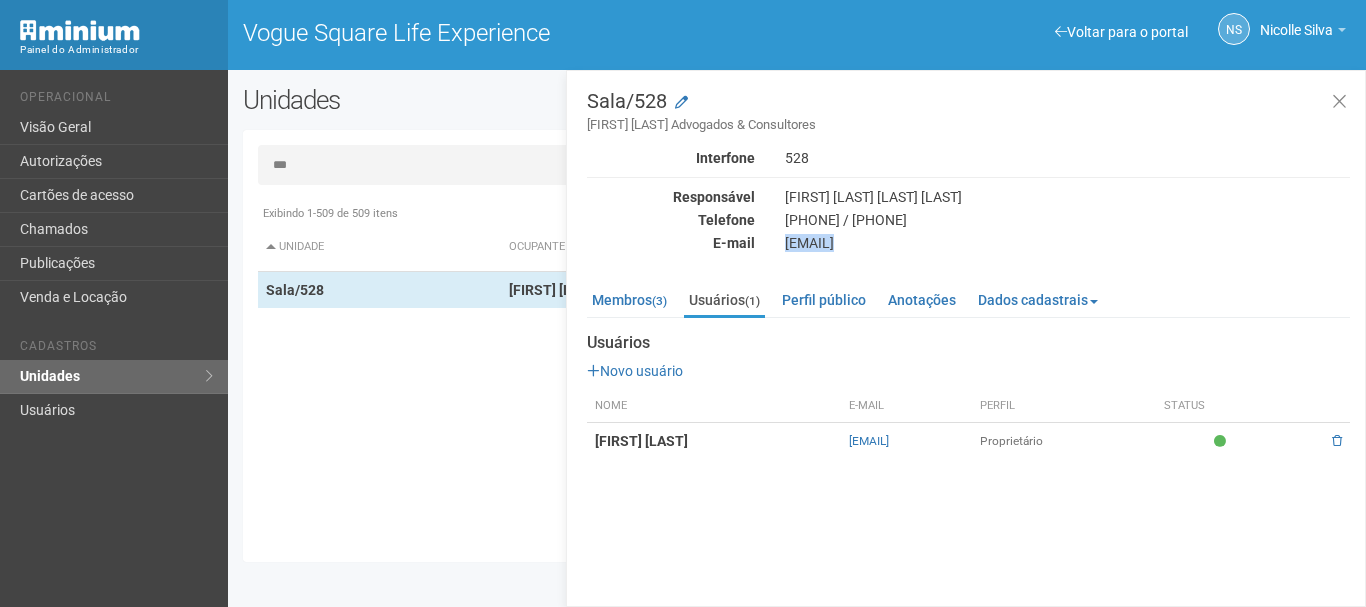 click on "[EMAIL]" at bounding box center (1067, 243) 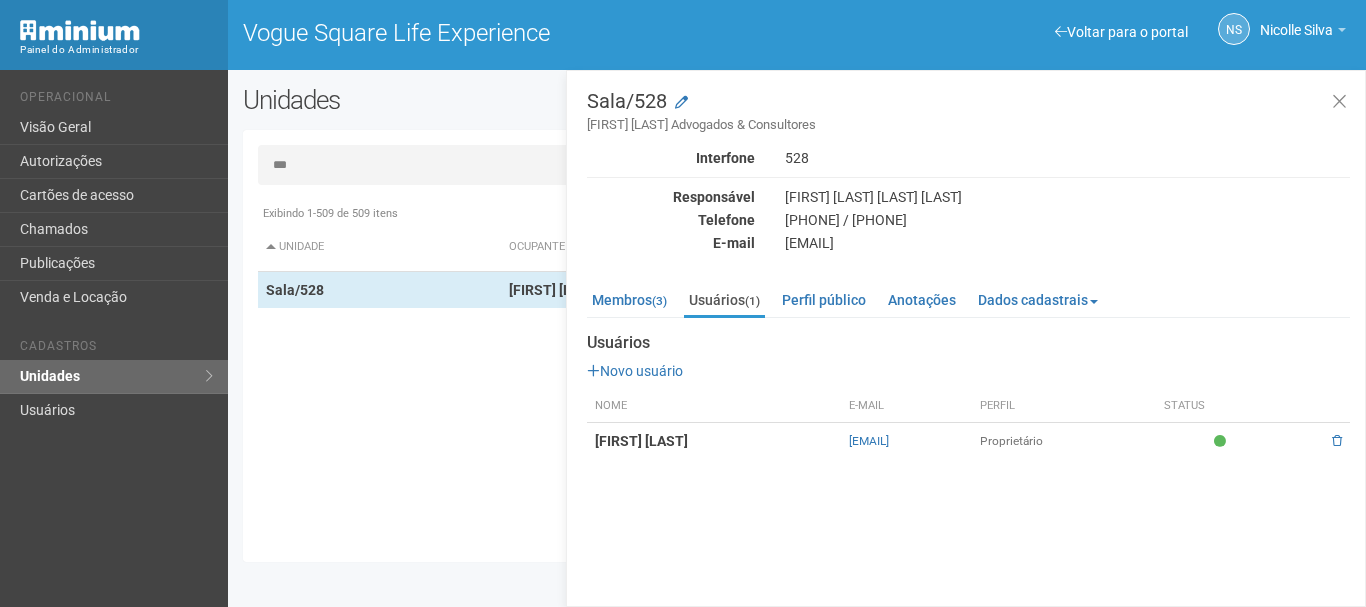 click on "***" at bounding box center (797, 165) 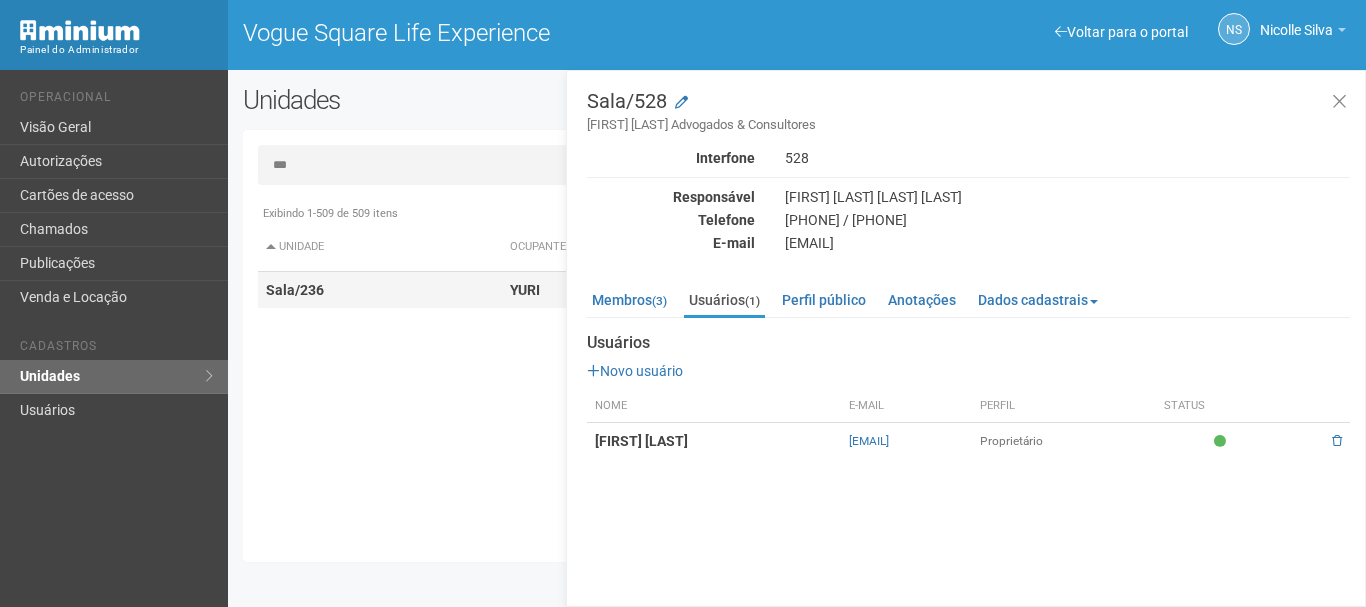 click on "Sala/236" at bounding box center [380, 290] 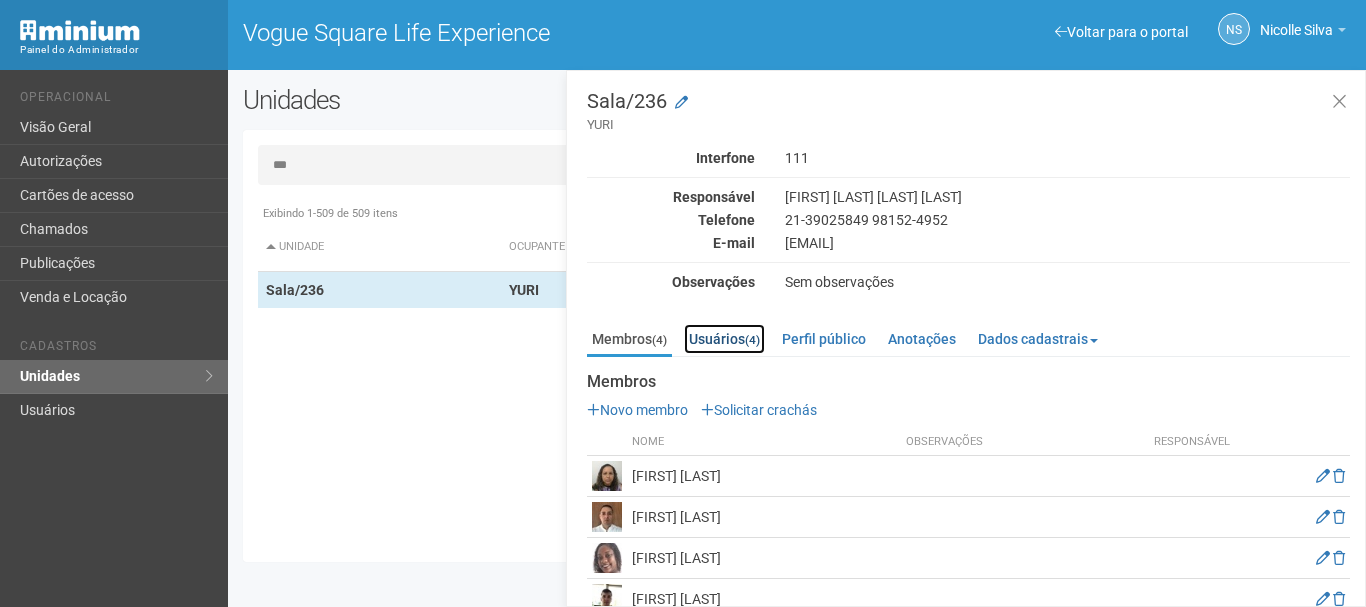 click on "Usuários  (4)" at bounding box center [724, 339] 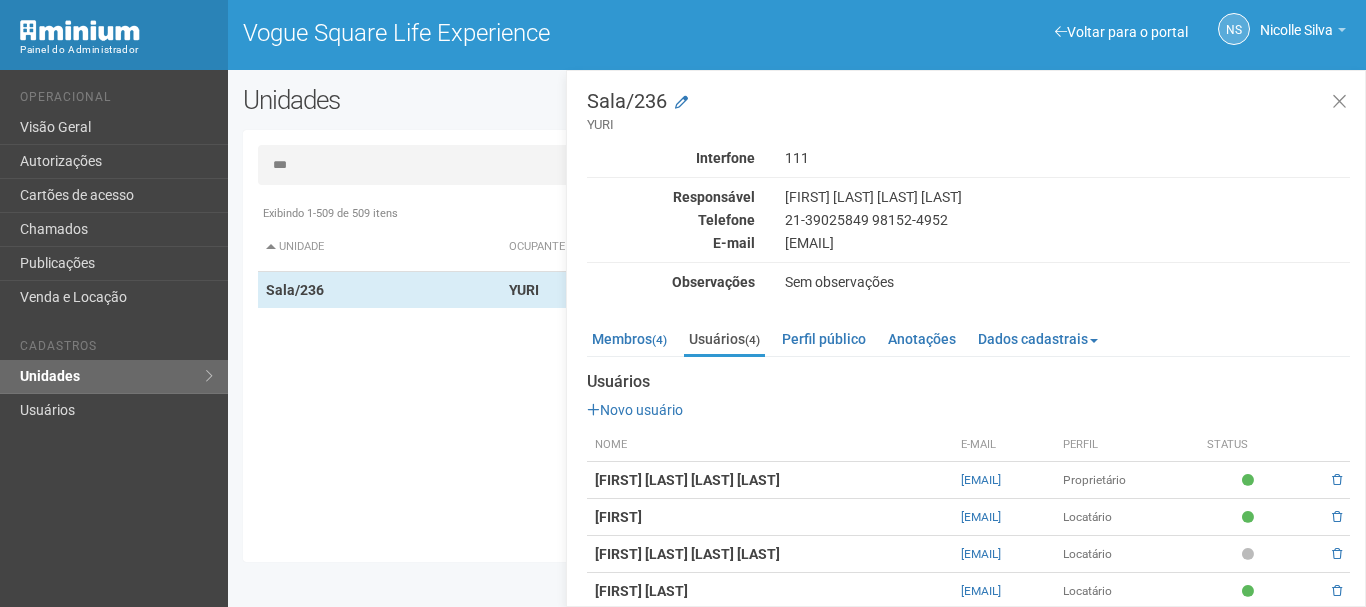 click on "[EMAIL]" at bounding box center [1067, 243] 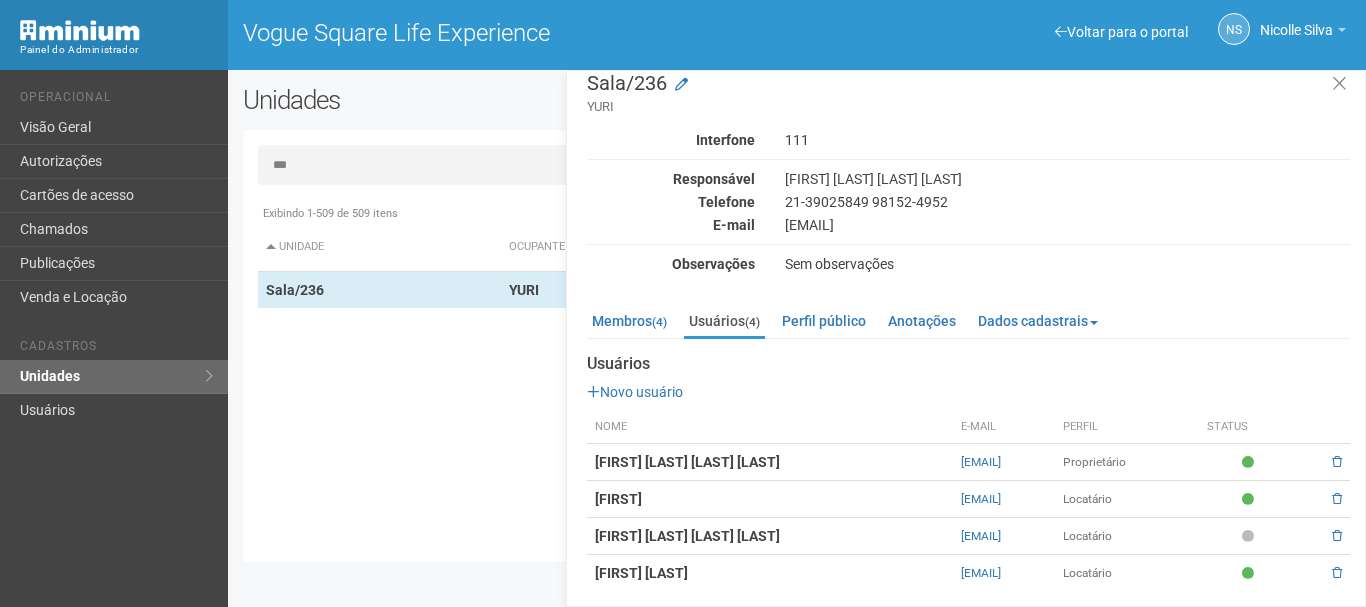scroll, scrollTop: 23, scrollLeft: 0, axis: vertical 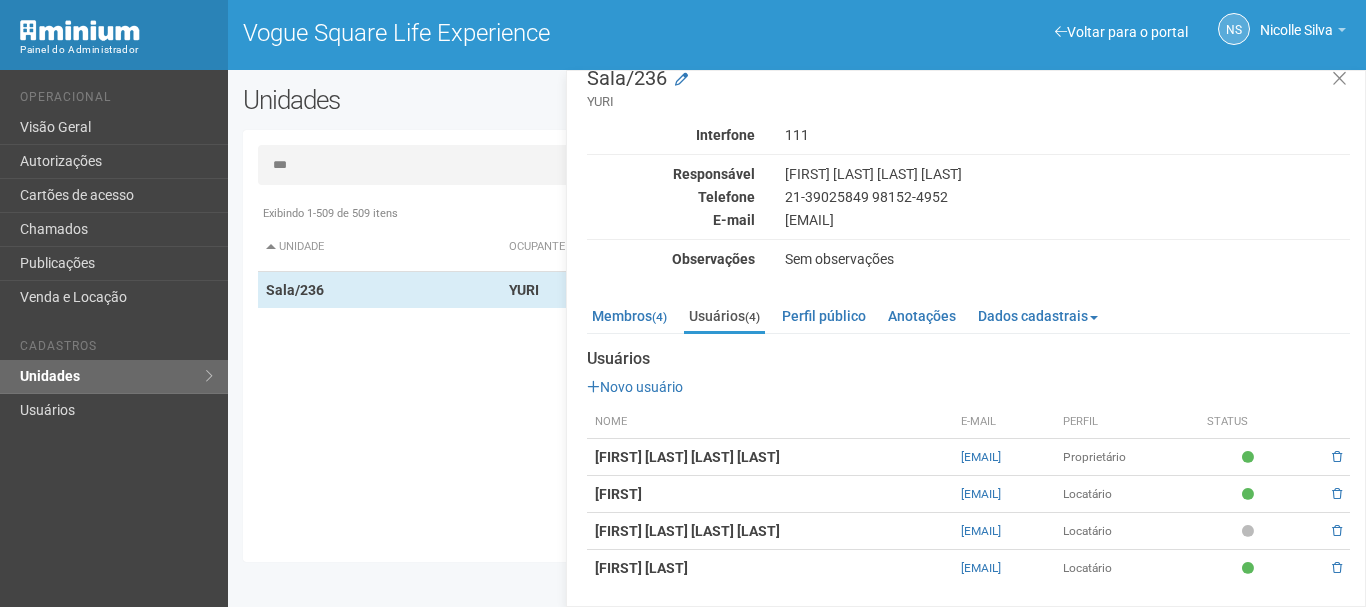 drag, startPoint x: 1079, startPoint y: 572, endPoint x: 907, endPoint y: 570, distance: 172.01163 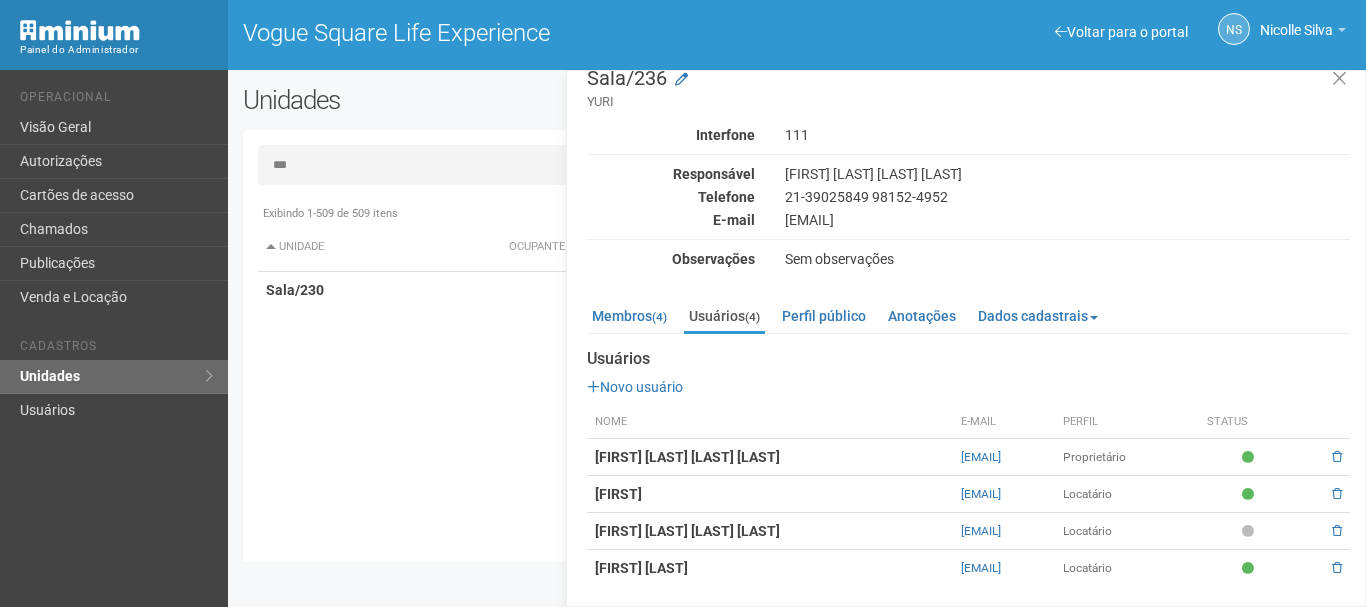 type on "***" 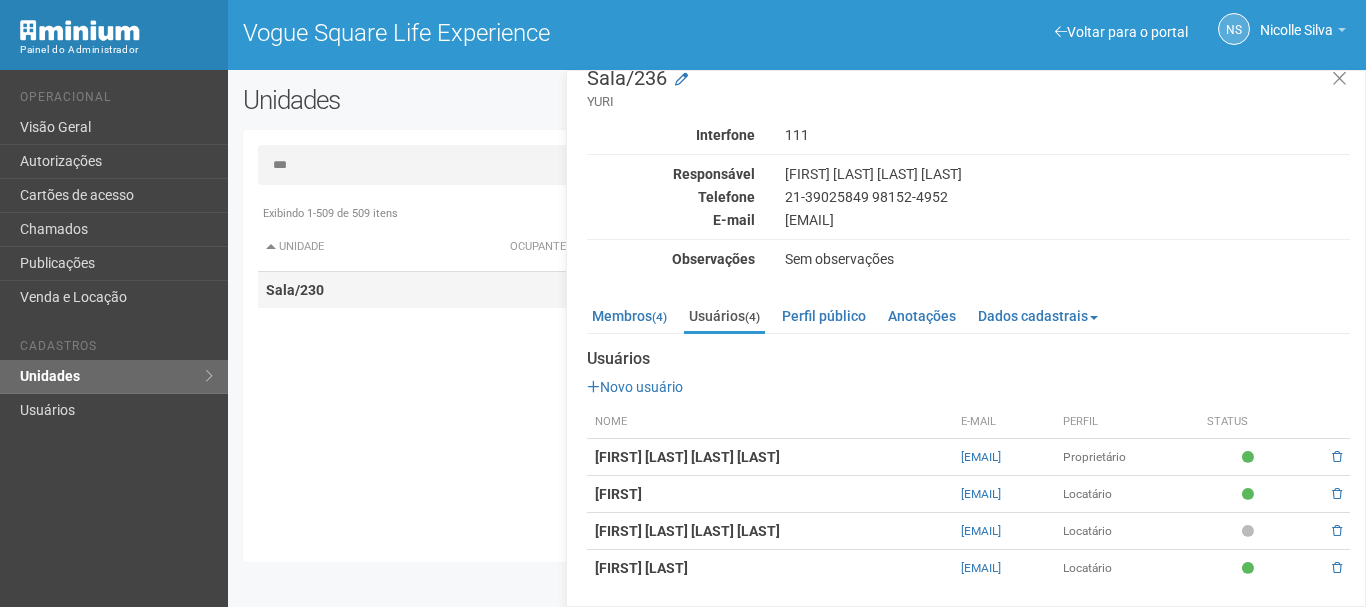 click on "Sala/230" at bounding box center [295, 290] 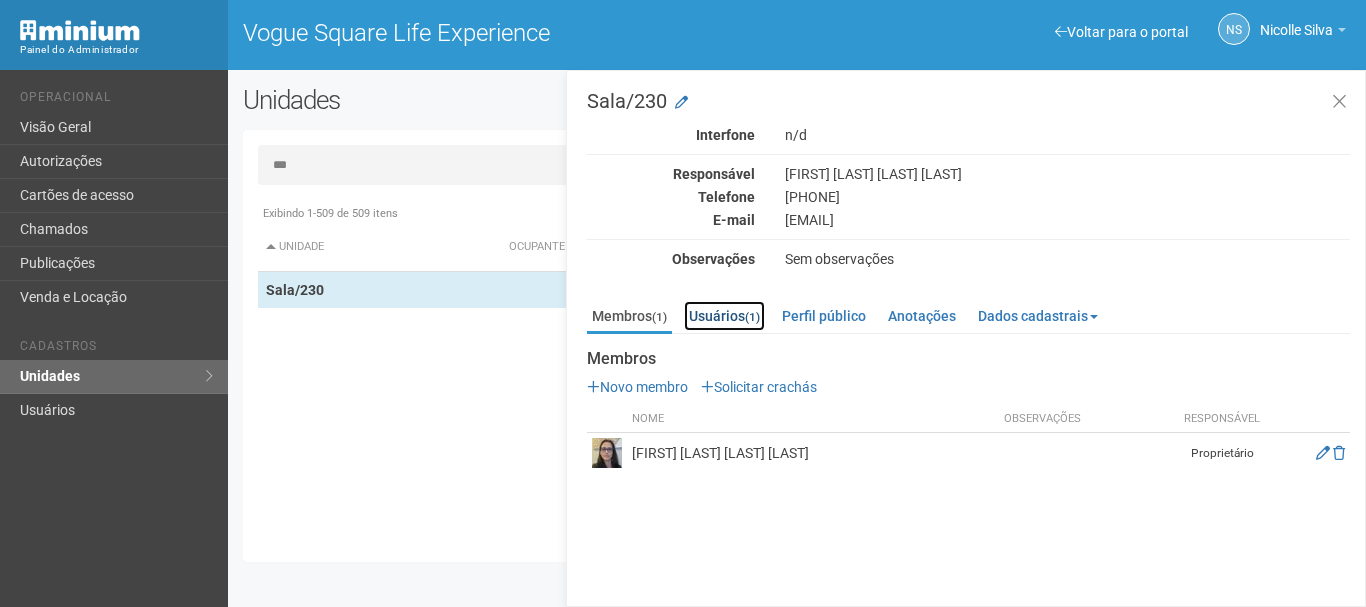 click on "Usuários  (1)" at bounding box center [724, 316] 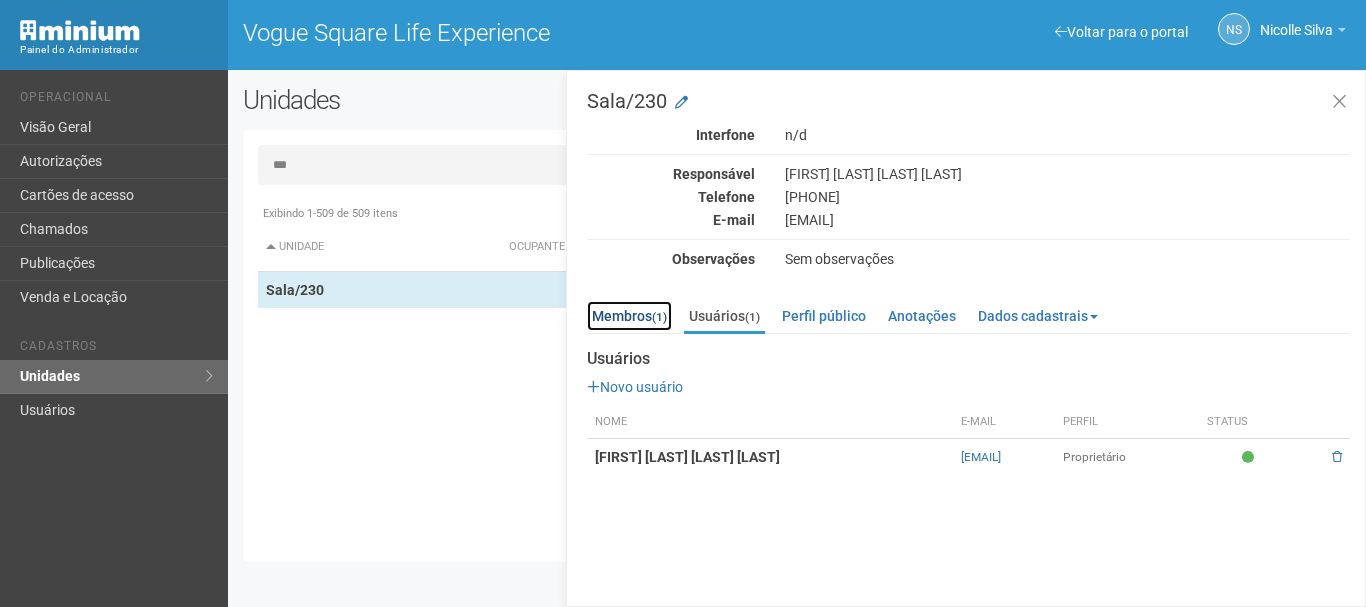 click on "Membros  (1)" at bounding box center [629, 316] 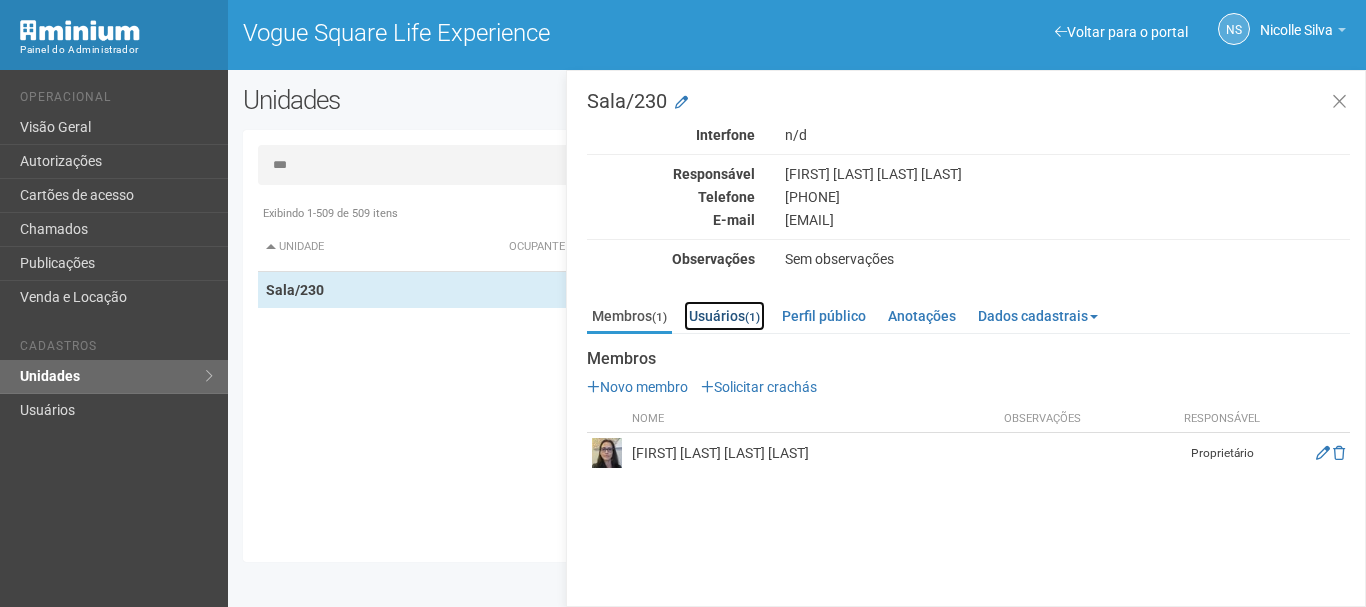 click on "Usuários  (1)" at bounding box center (724, 316) 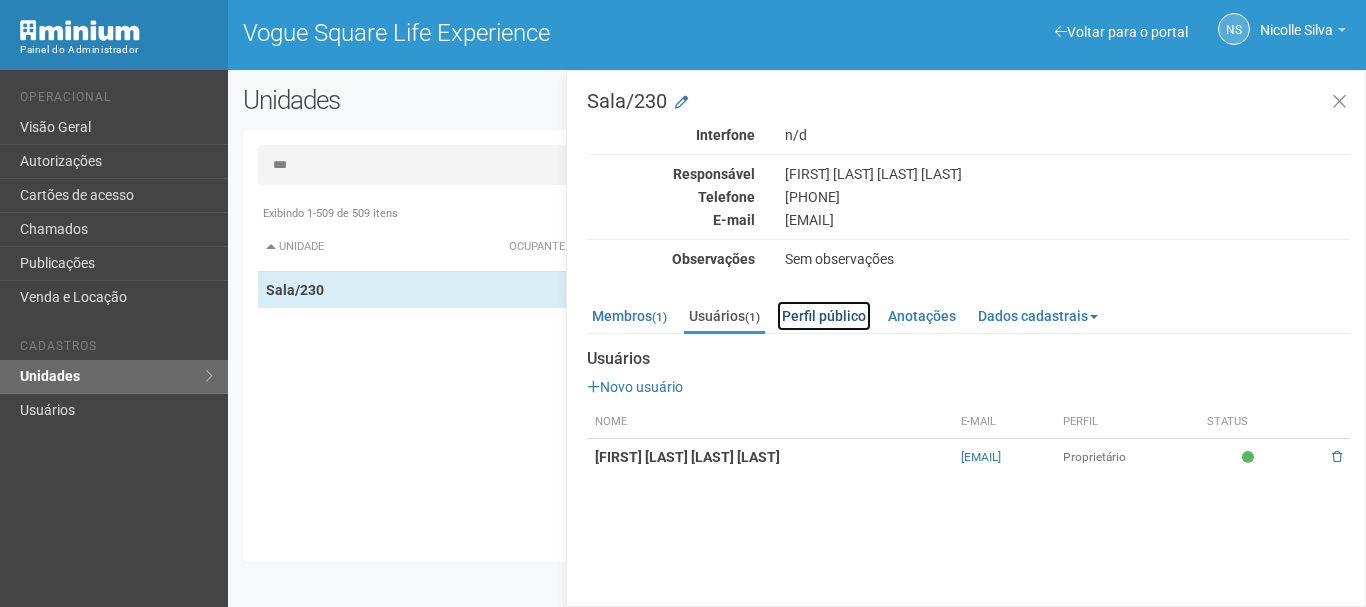 click on "Perfil público" at bounding box center (824, 316) 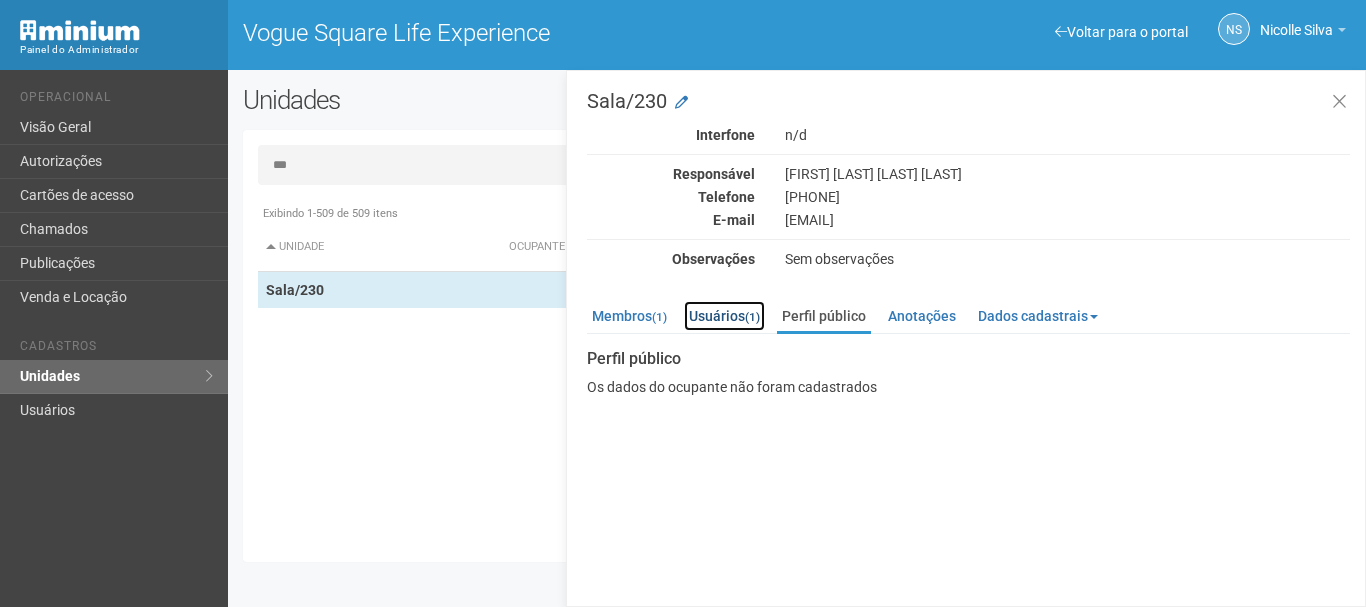 click on "Usuários  (1)" at bounding box center [724, 316] 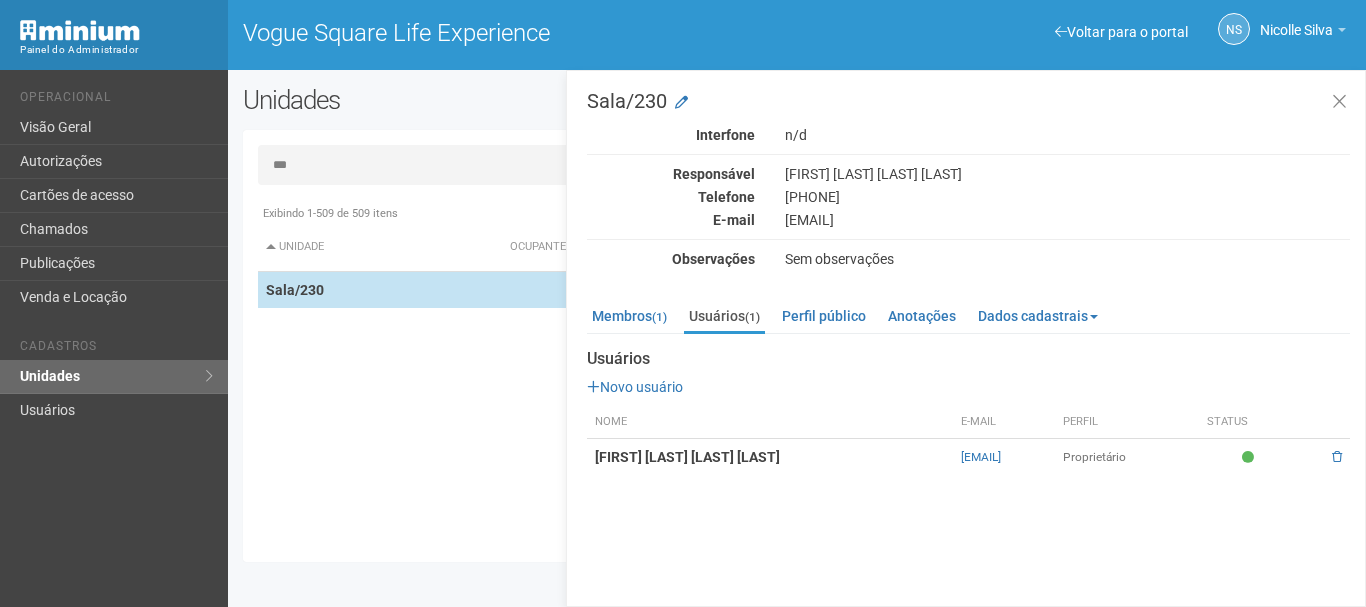 click on "Sala/230" at bounding box center (380, 290) 